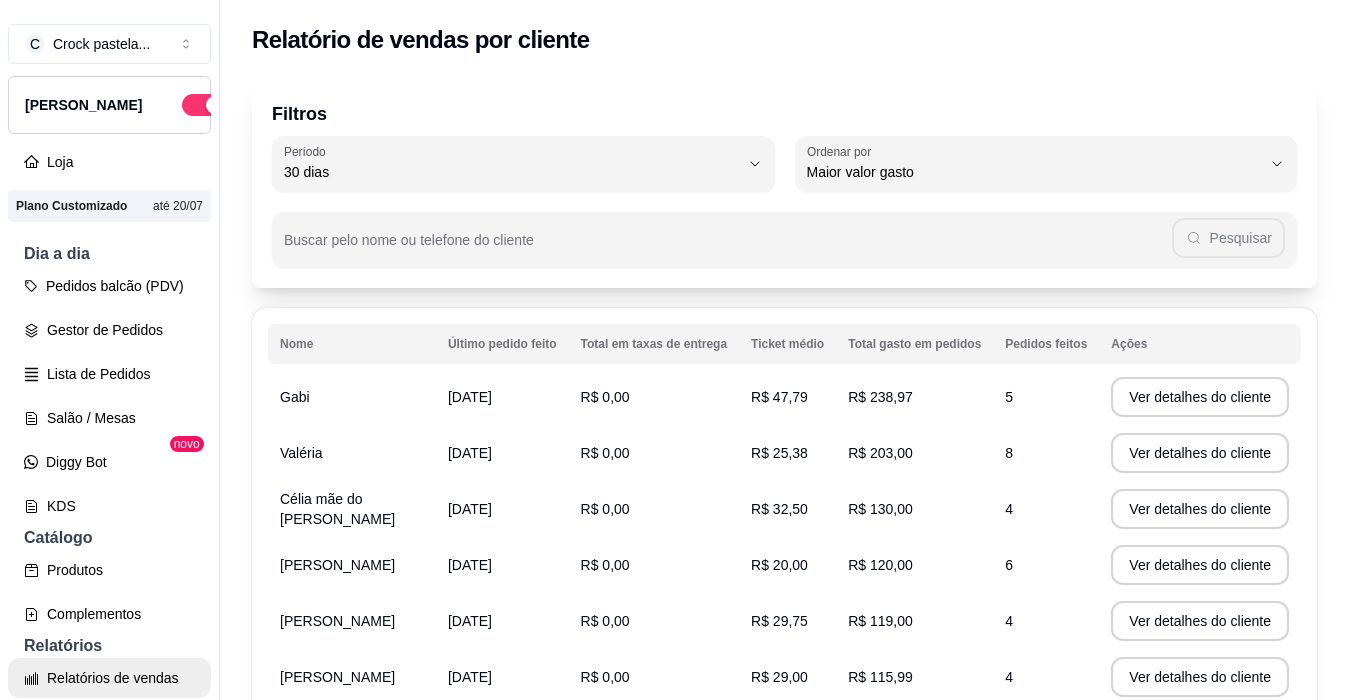 select on "30" 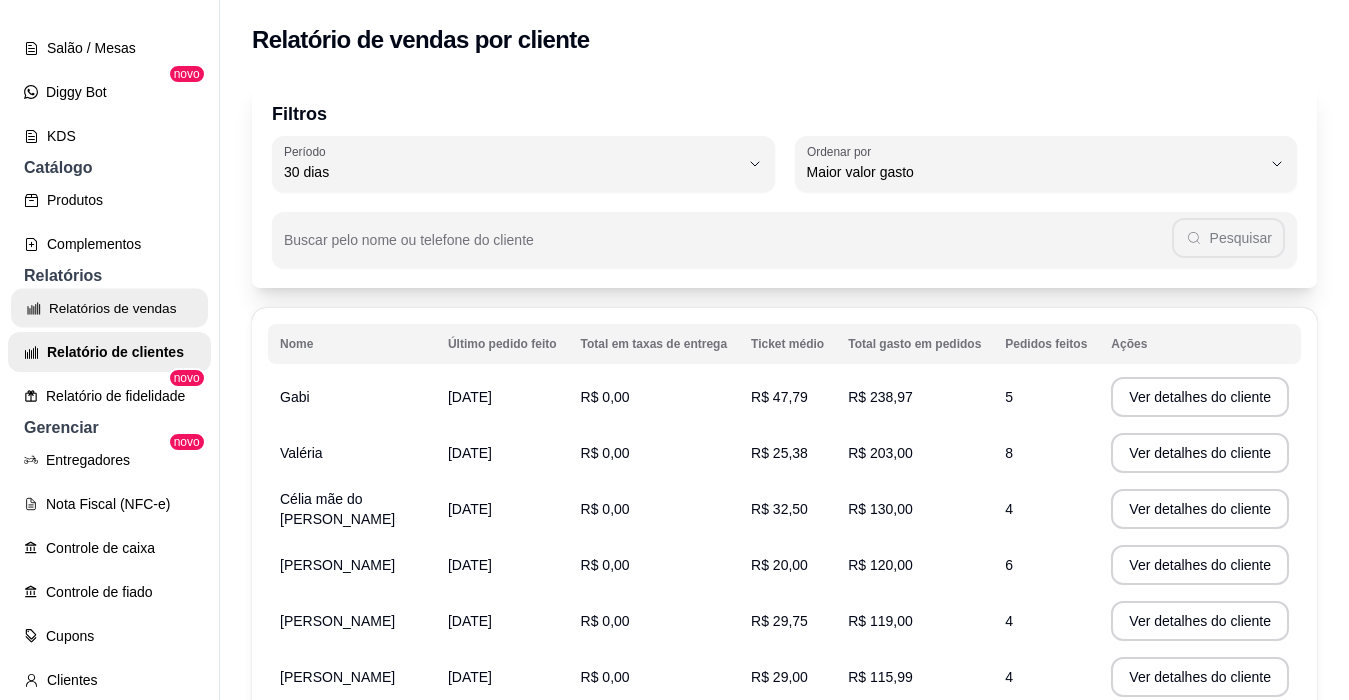 click on "Relatórios de vendas" at bounding box center (109, 308) 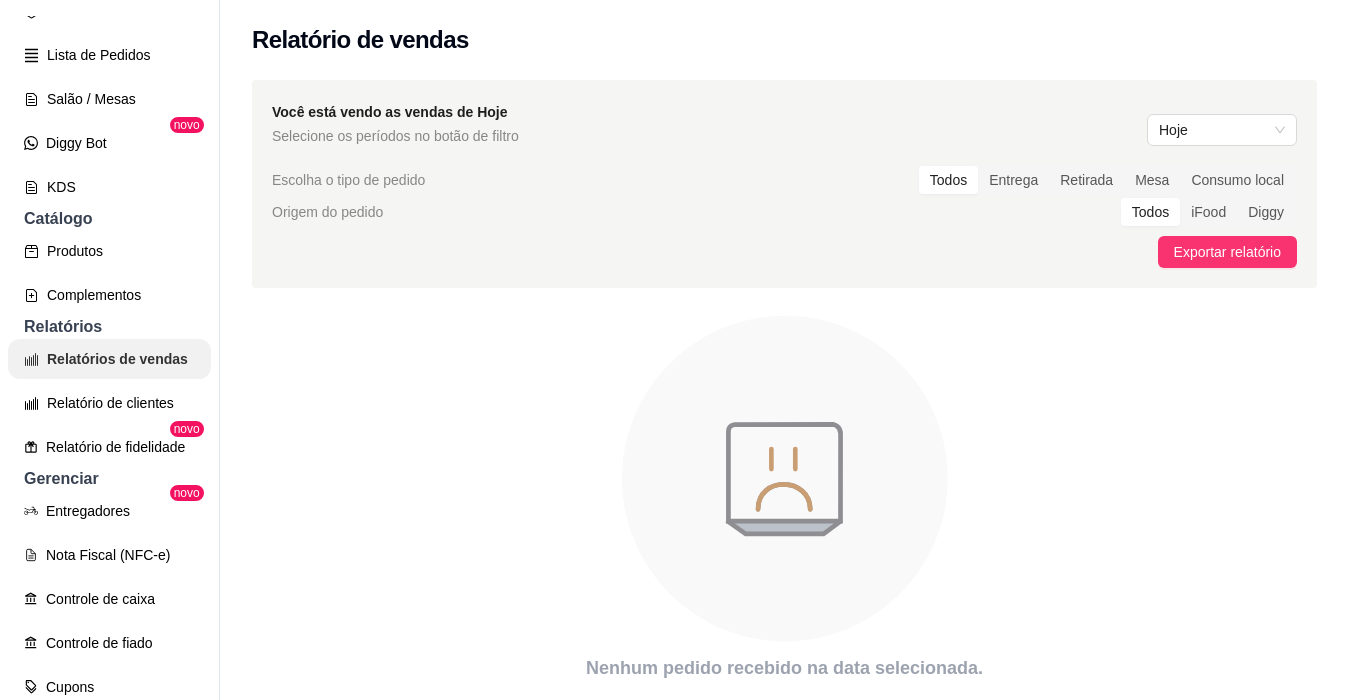scroll, scrollTop: 270, scrollLeft: 0, axis: vertical 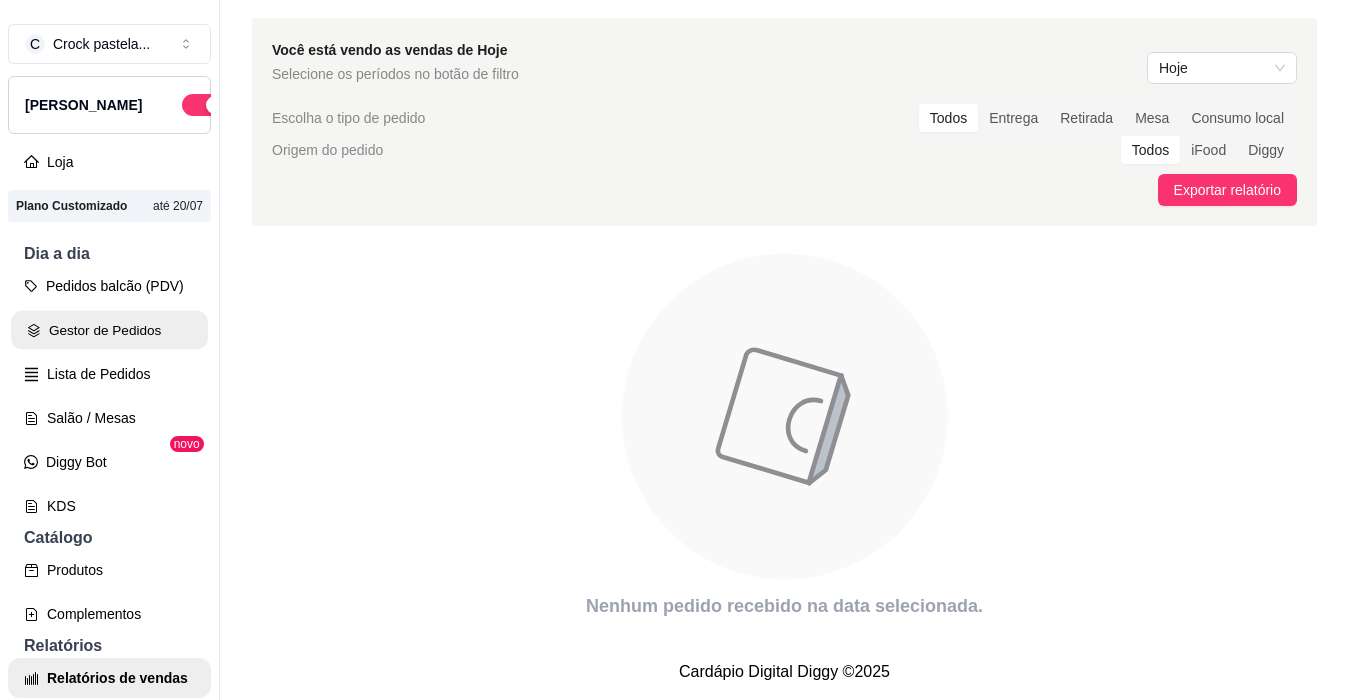 click on "Gestor de Pedidos" at bounding box center (109, 330) 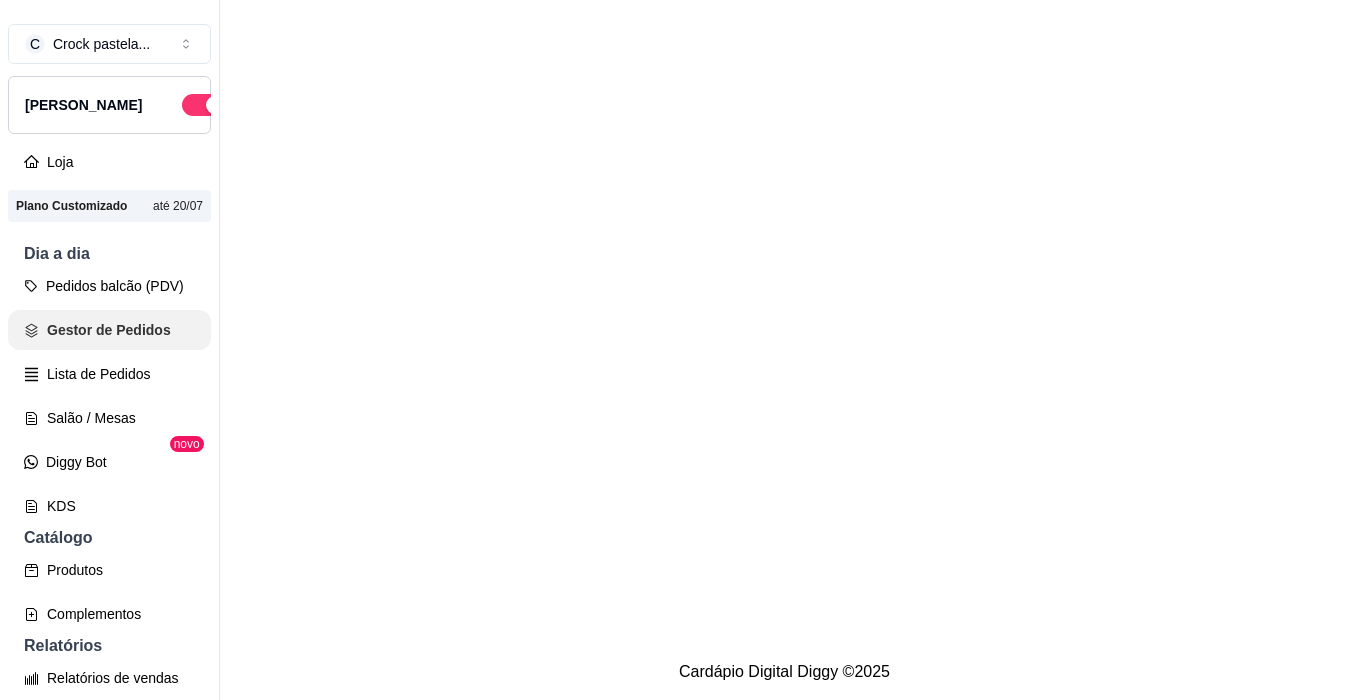 scroll, scrollTop: 0, scrollLeft: 0, axis: both 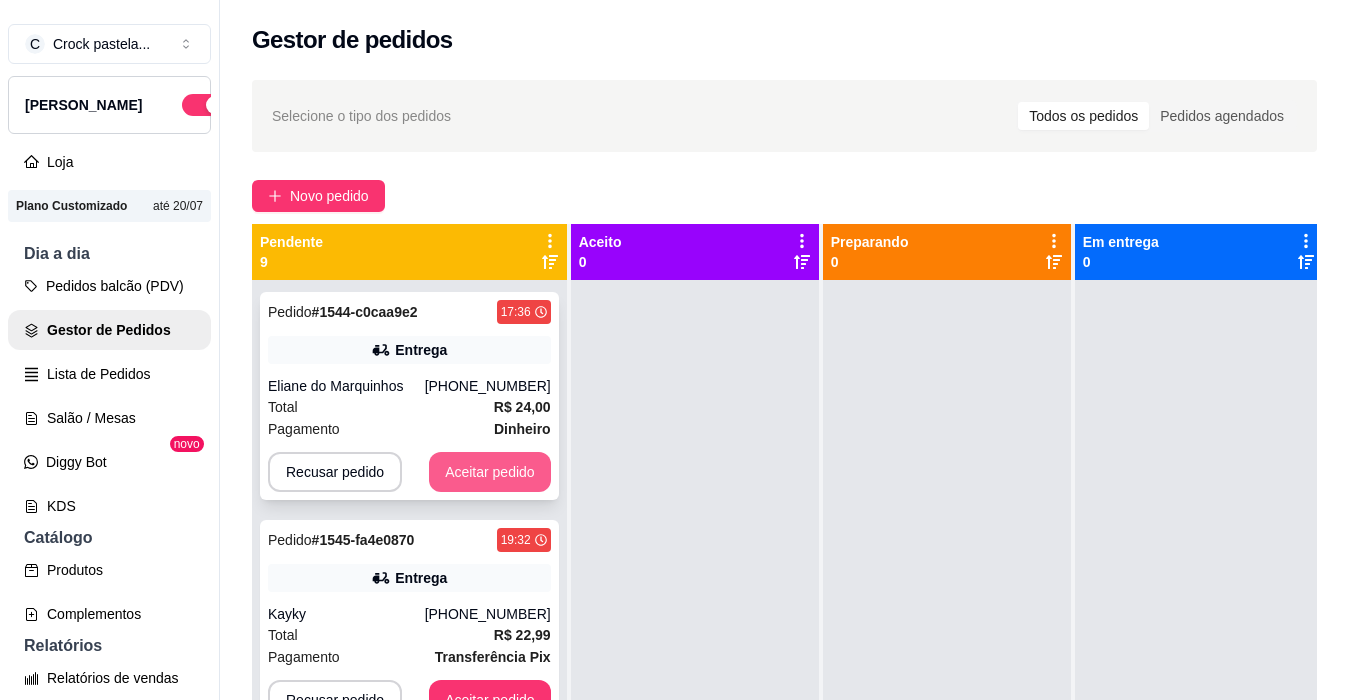 click on "Aceitar pedido" at bounding box center (490, 472) 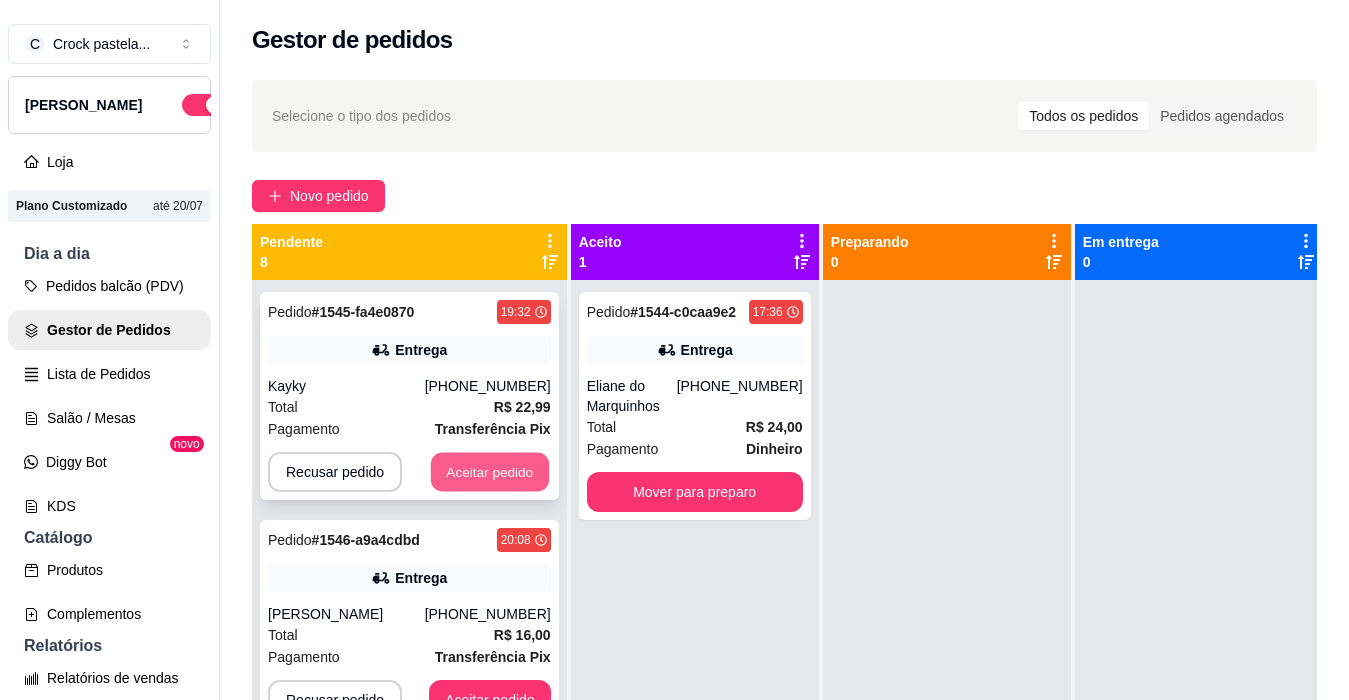 click on "Aceitar pedido" at bounding box center [490, 472] 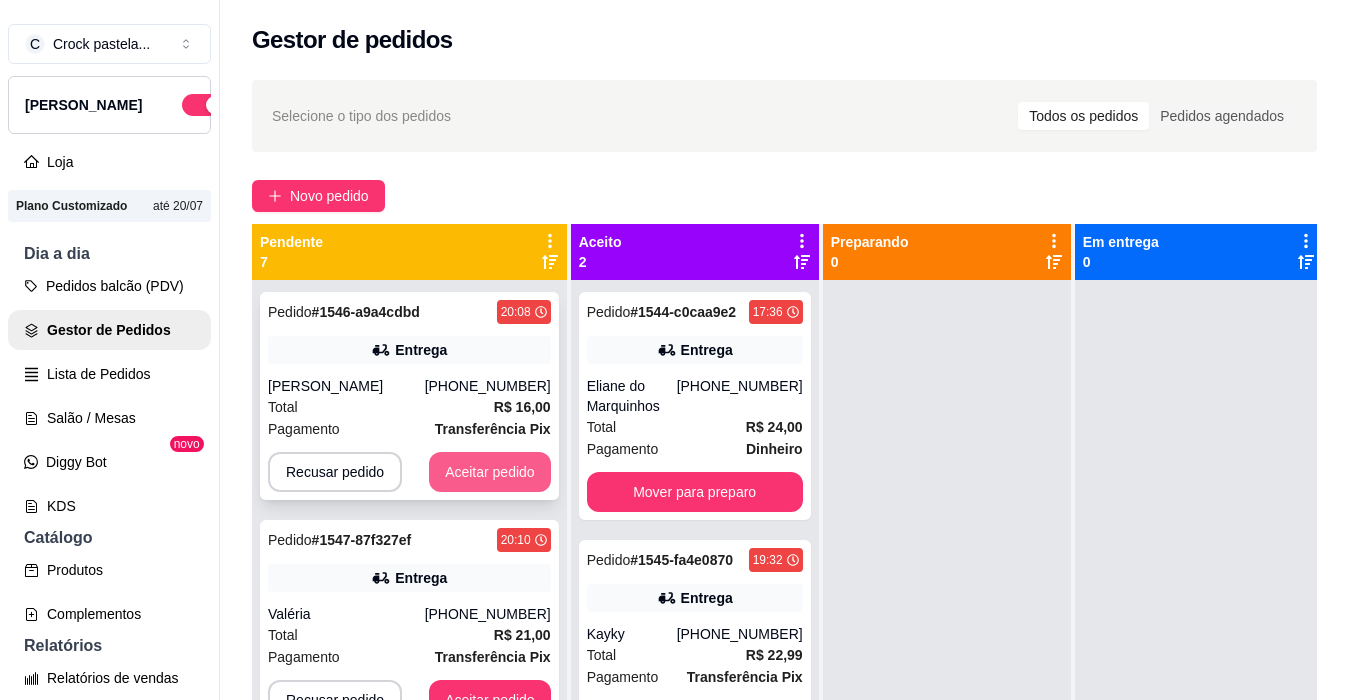 click on "Aceitar pedido" at bounding box center (490, 472) 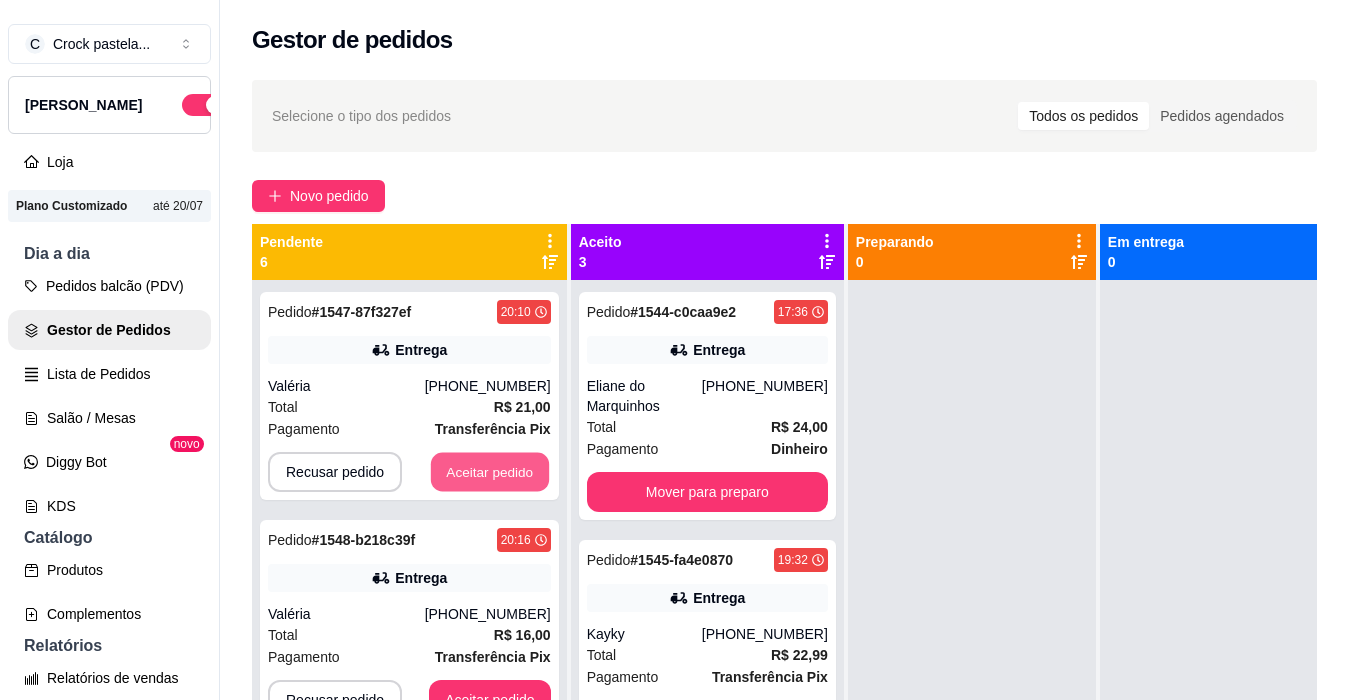 click on "Aceitar pedido" at bounding box center [490, 472] 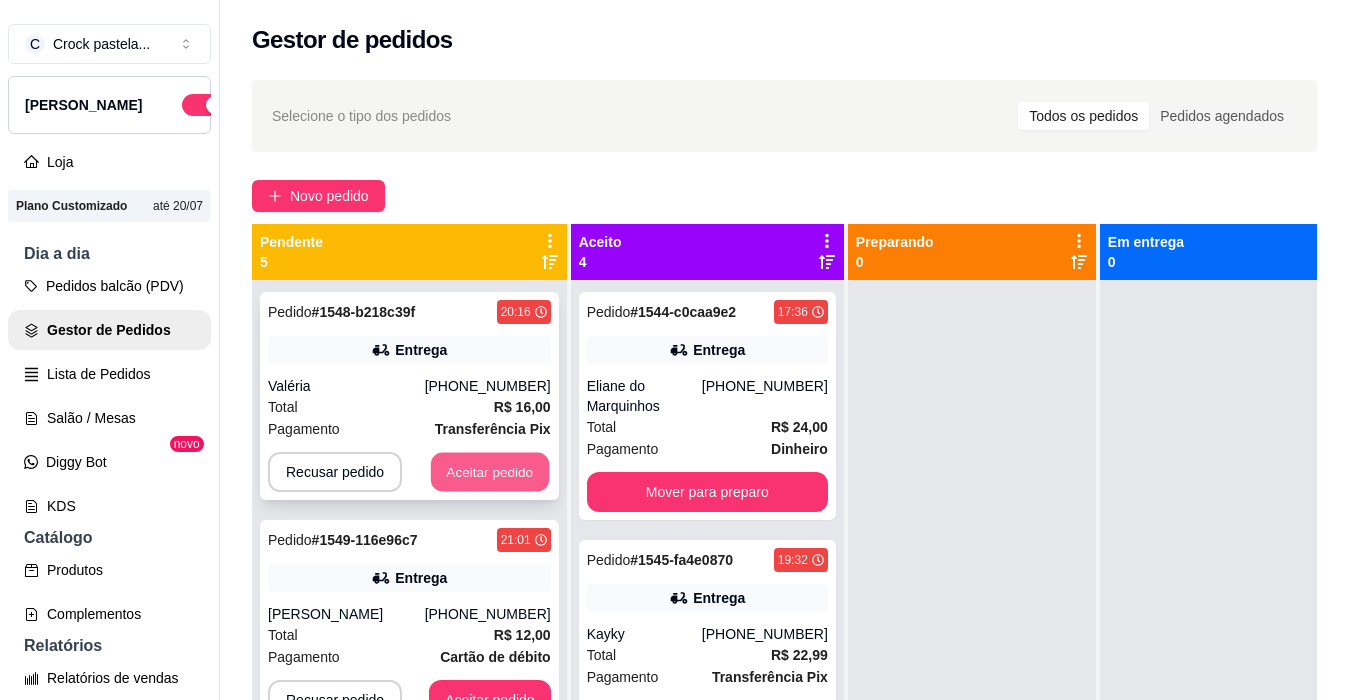 click on "Aceitar pedido" at bounding box center (490, 472) 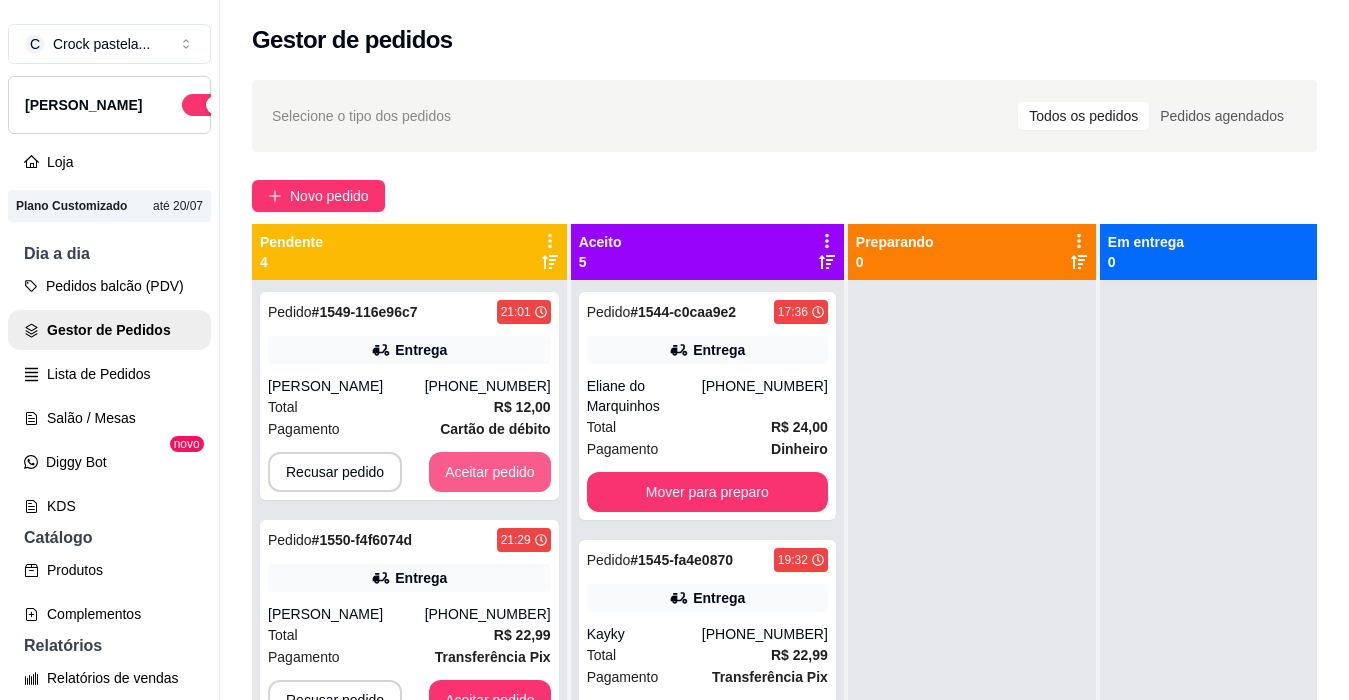 click on "Aceitar pedido" at bounding box center [490, 472] 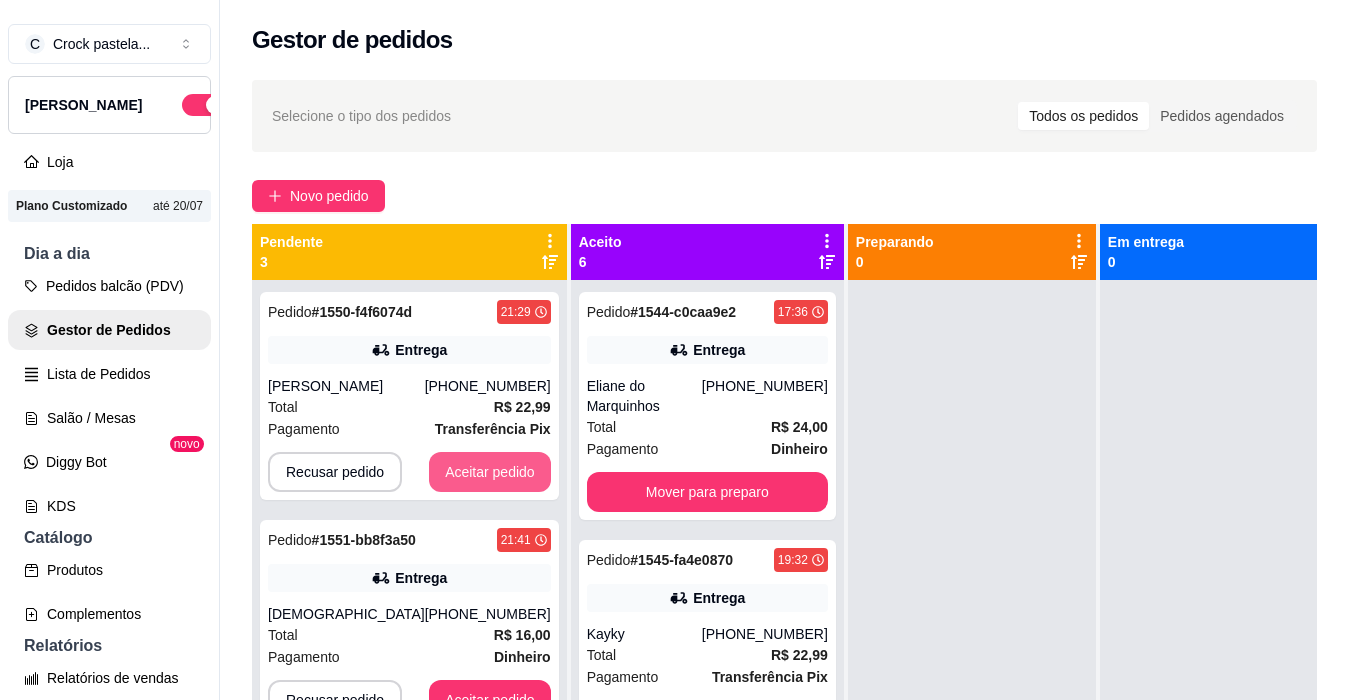 click on "Aceitar pedido" at bounding box center [490, 472] 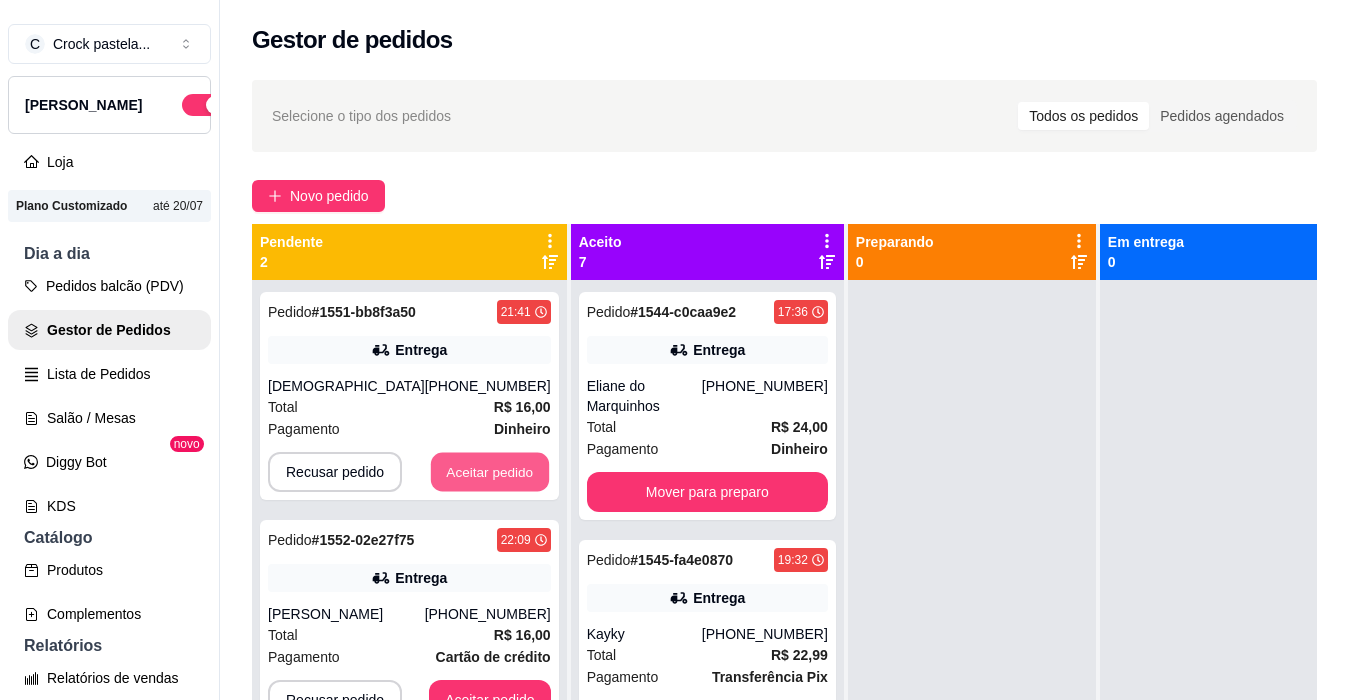 click on "Aceitar pedido" at bounding box center (490, 472) 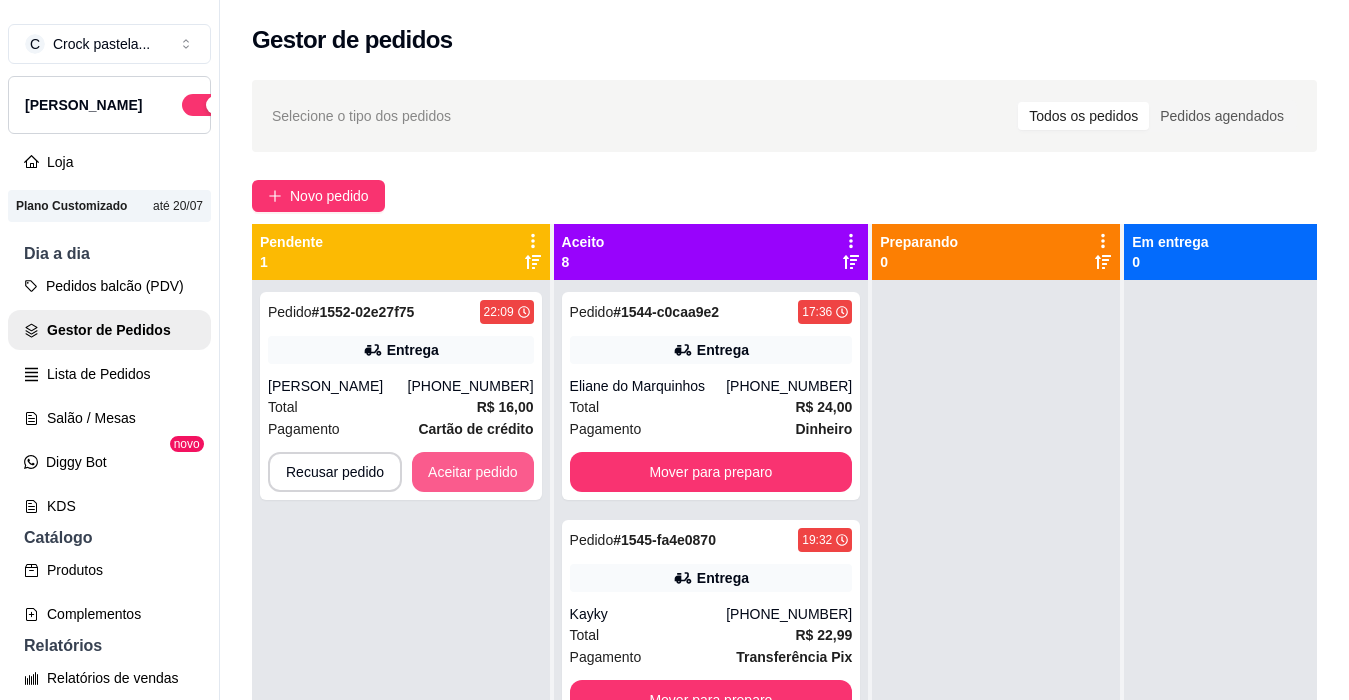 click on "Aceitar pedido" at bounding box center (473, 472) 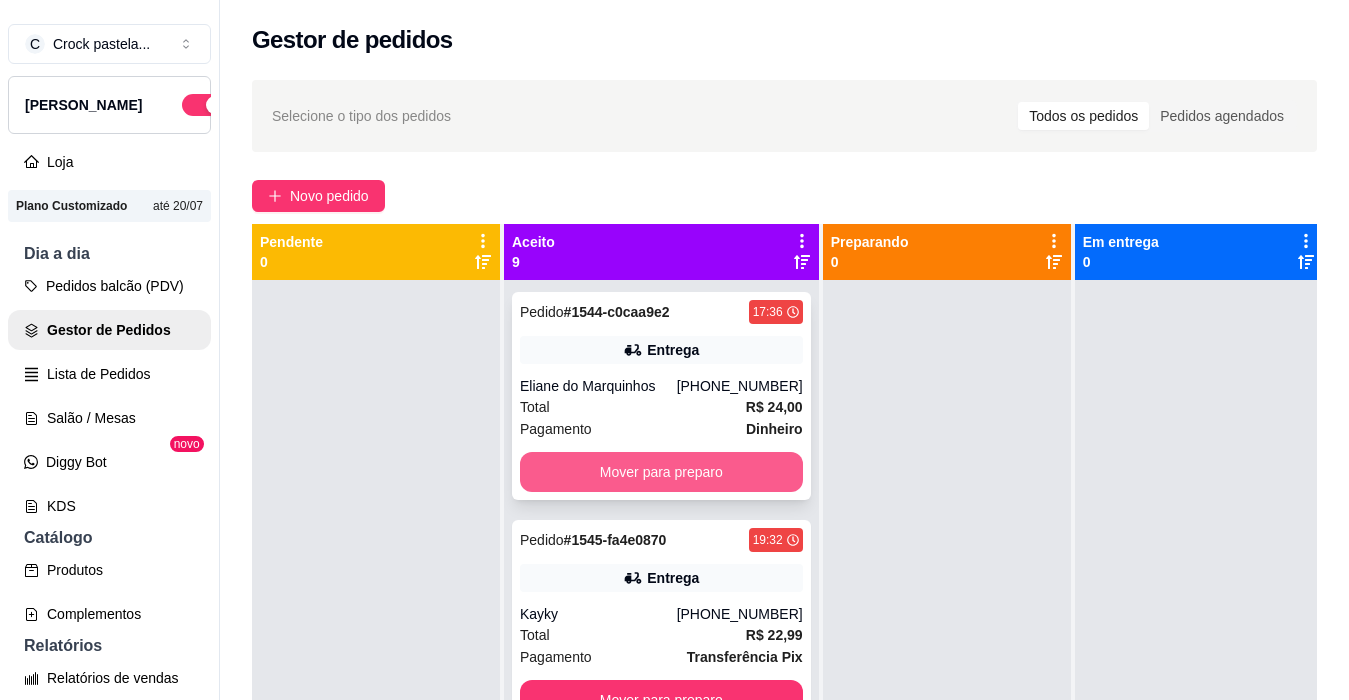 click on "Mover para preparo" at bounding box center (661, 472) 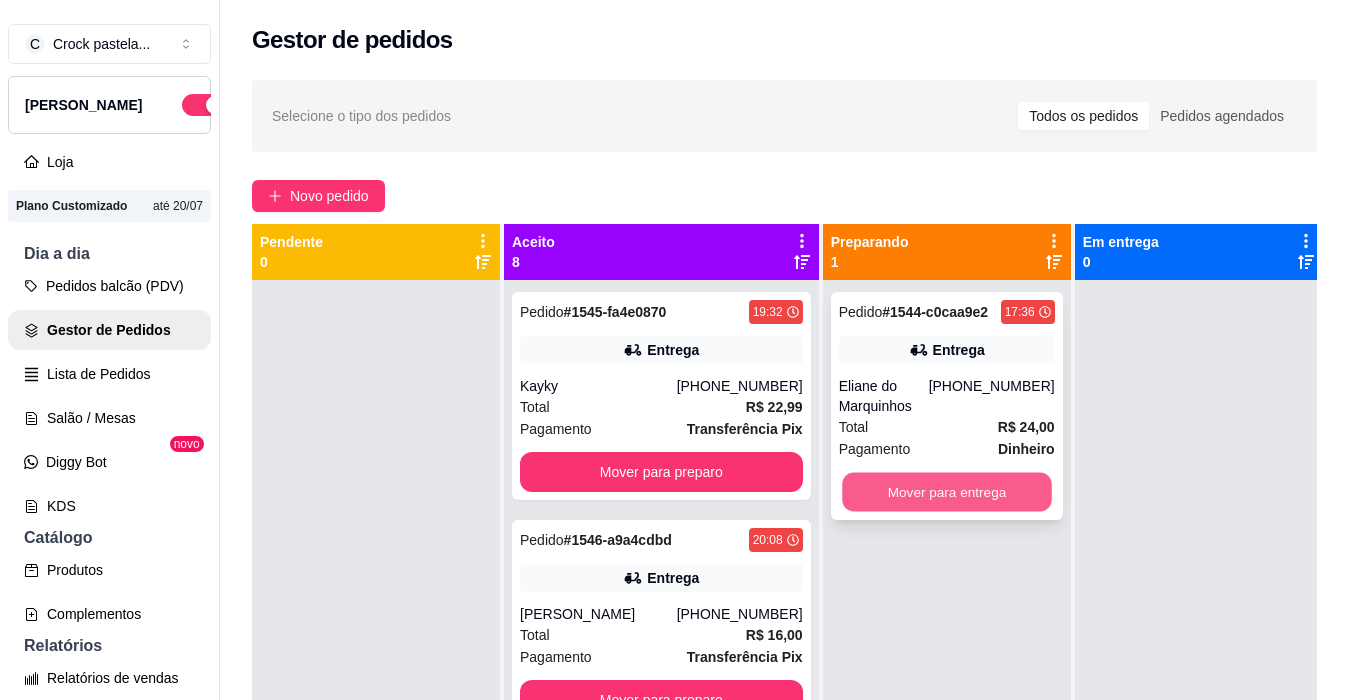 click on "Mover para entrega" at bounding box center [947, 492] 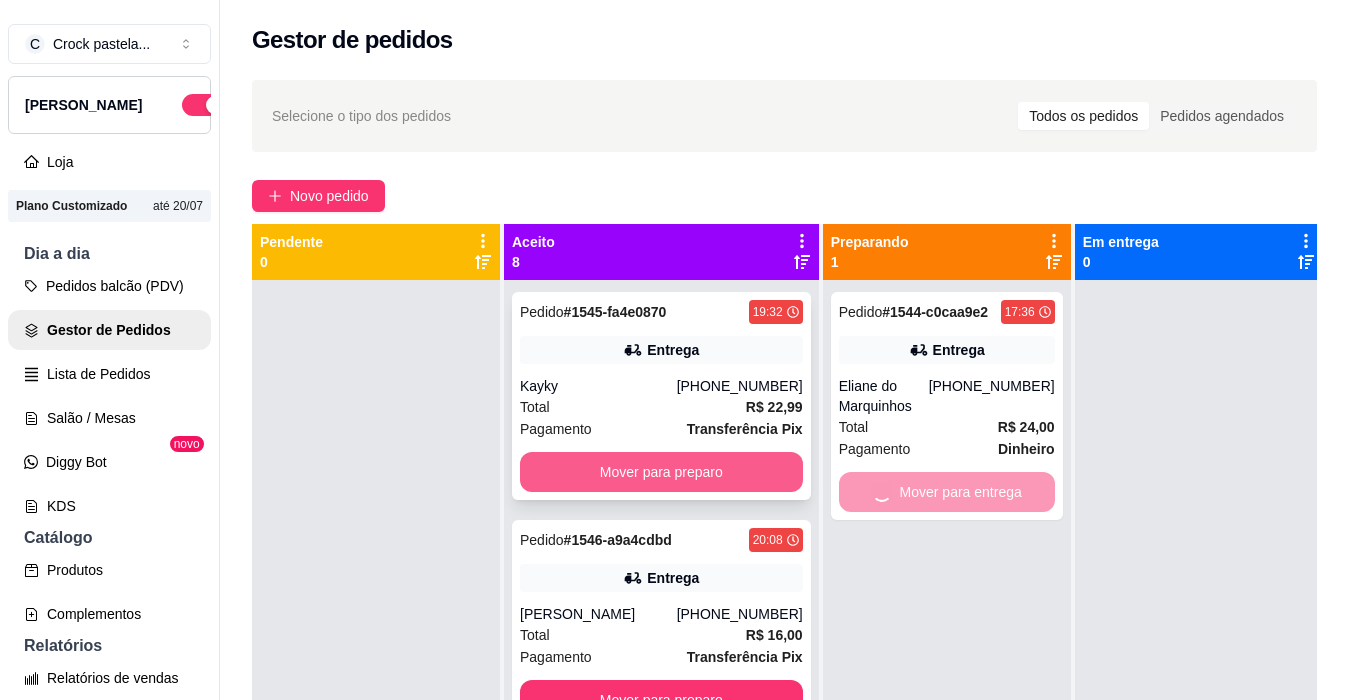 click on "Mover para preparo" at bounding box center (661, 472) 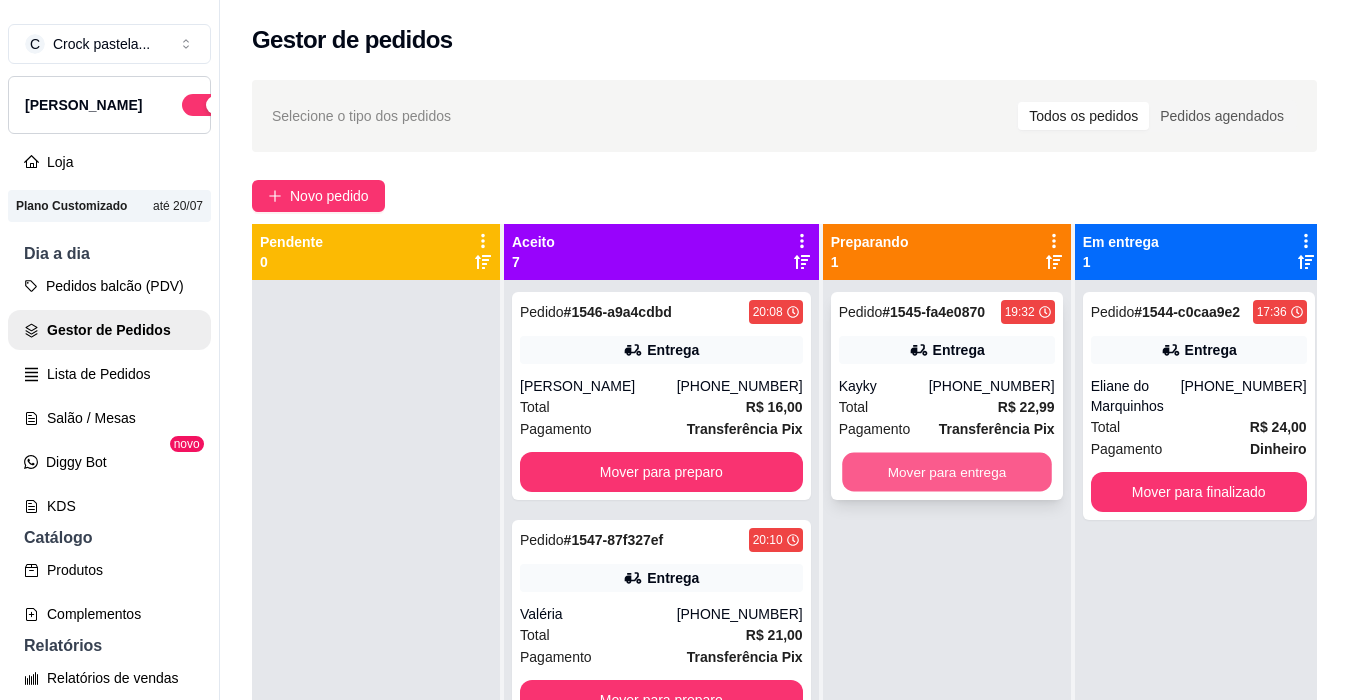 click on "Mover para entrega" at bounding box center [947, 472] 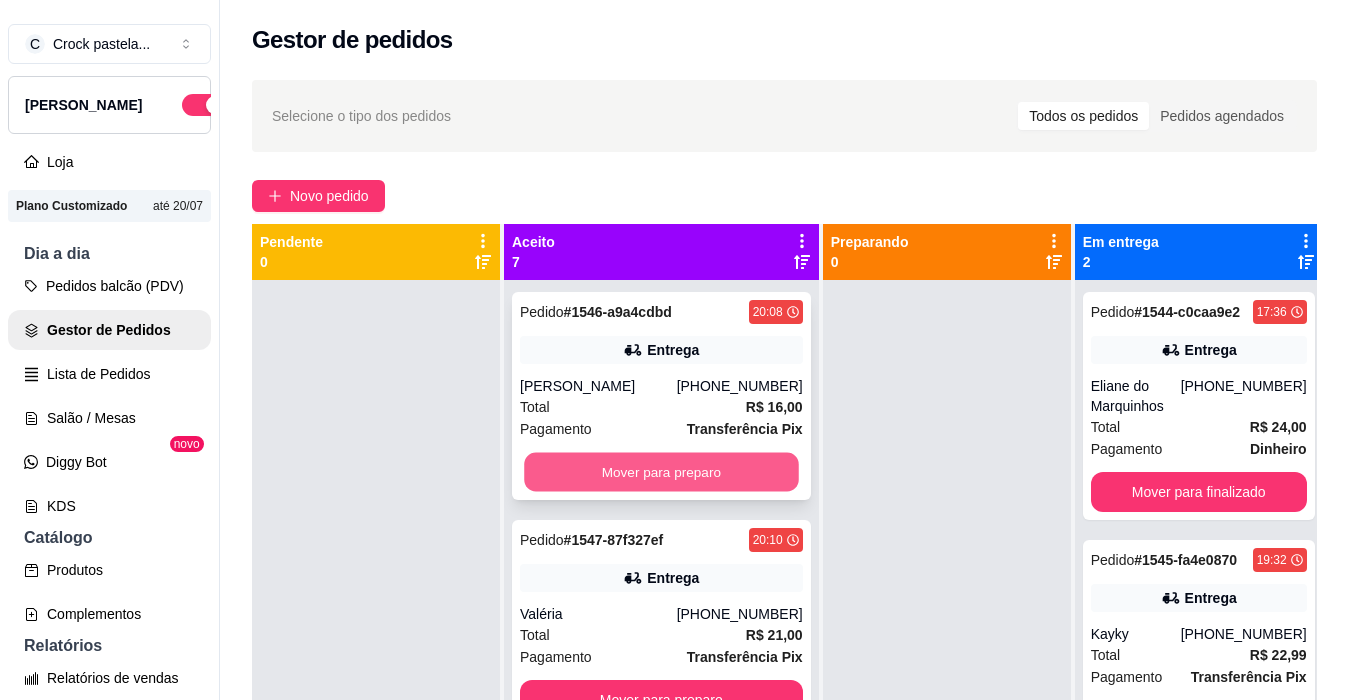 click on "Mover para preparo" at bounding box center [661, 472] 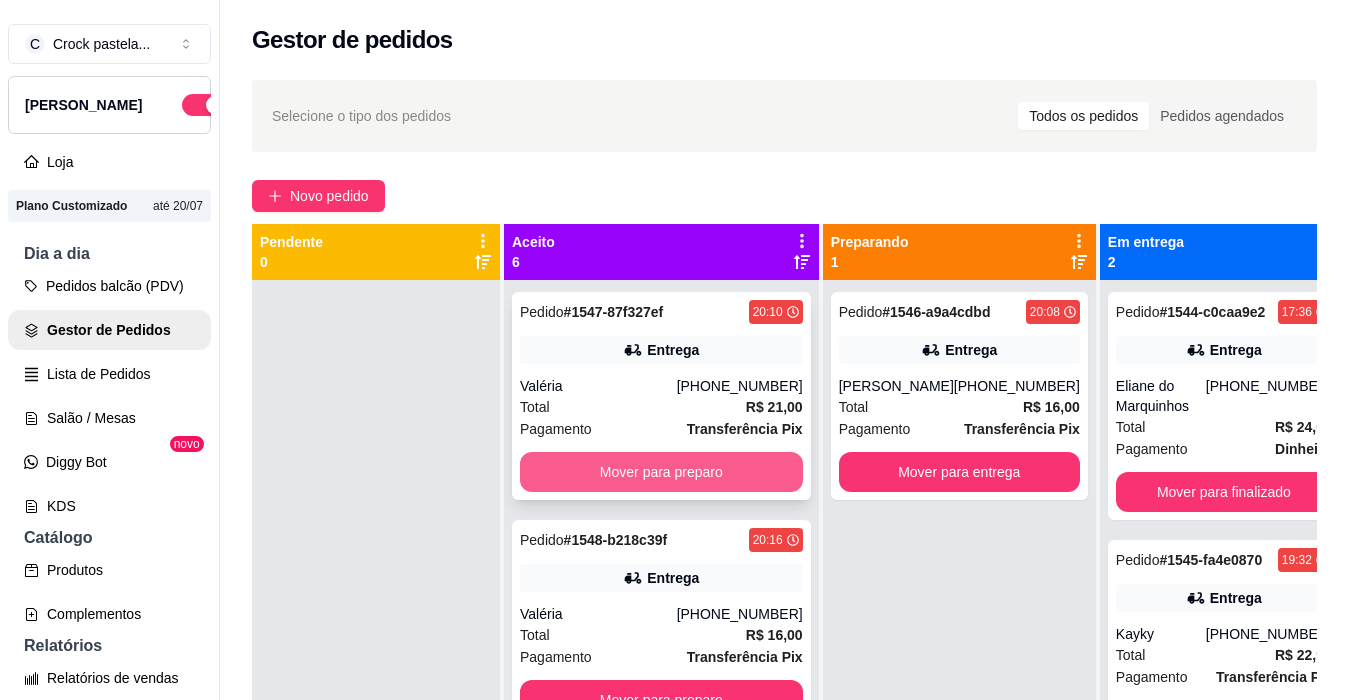 click on "Mover para preparo" at bounding box center (661, 472) 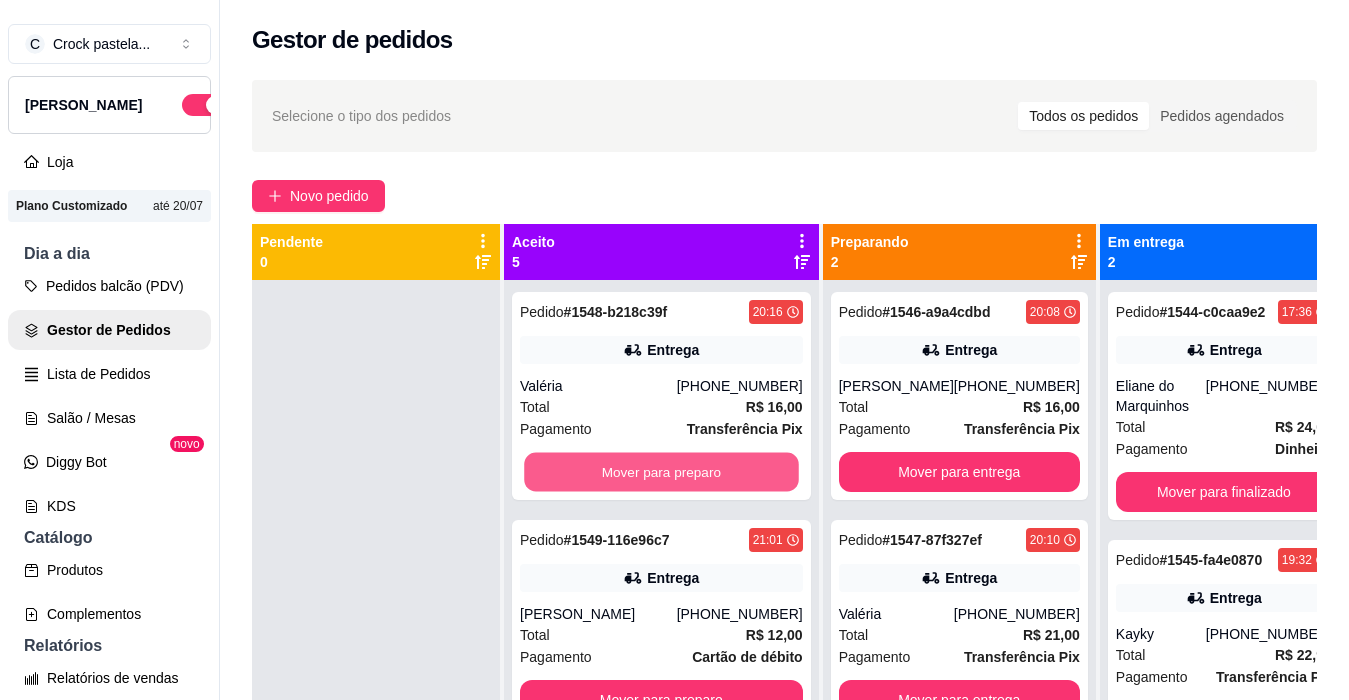 click on "Mover para preparo" at bounding box center [661, 472] 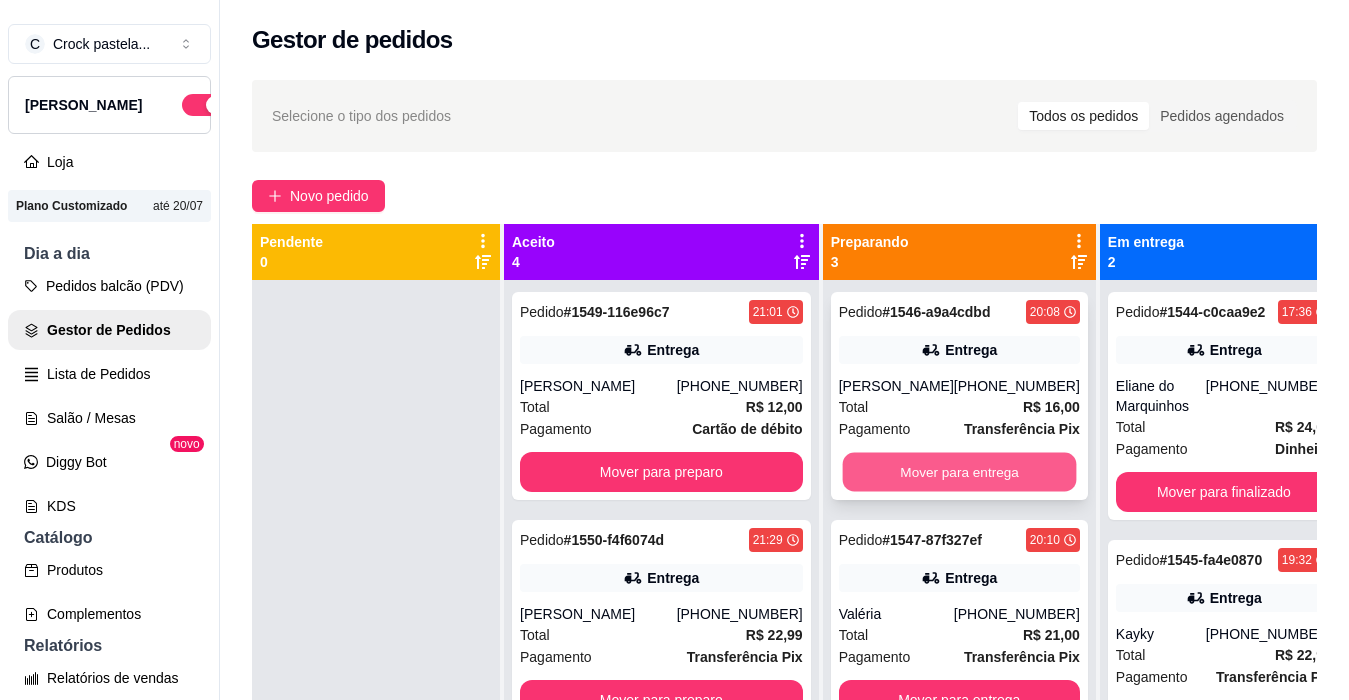 click on "Mover para entrega" at bounding box center [959, 472] 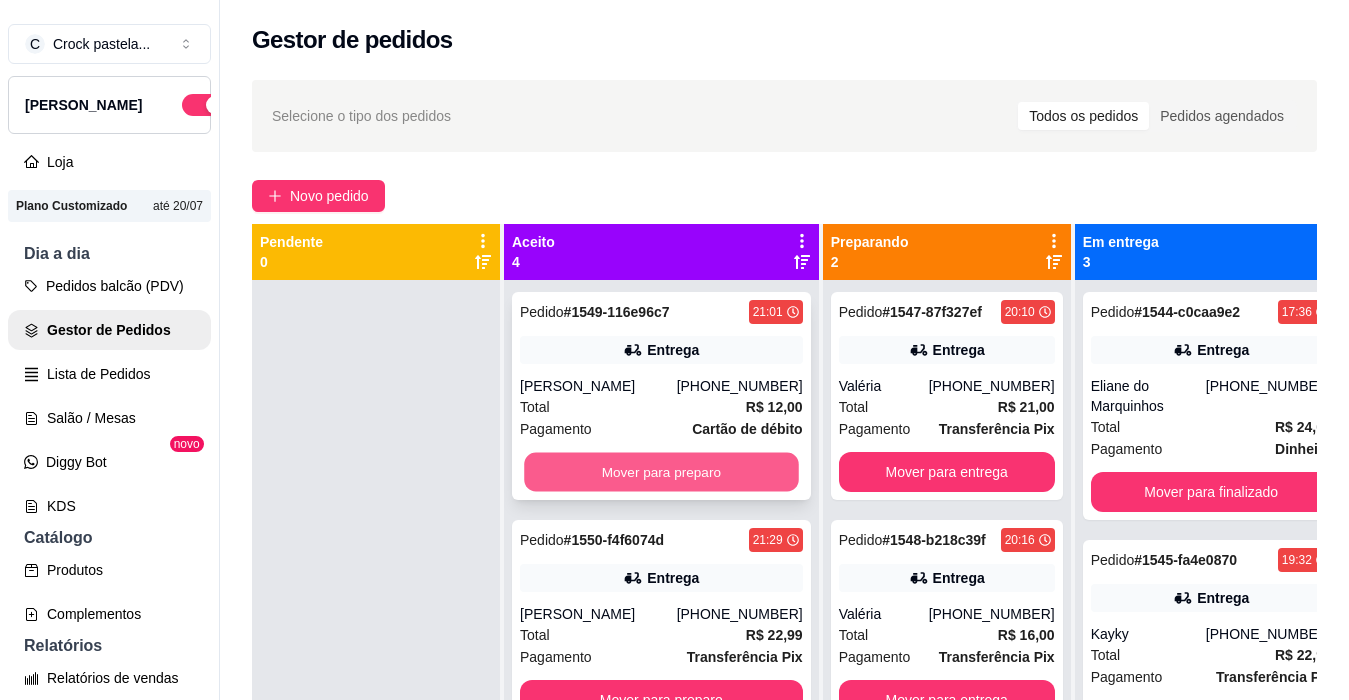 click on "Mover para preparo" at bounding box center (661, 472) 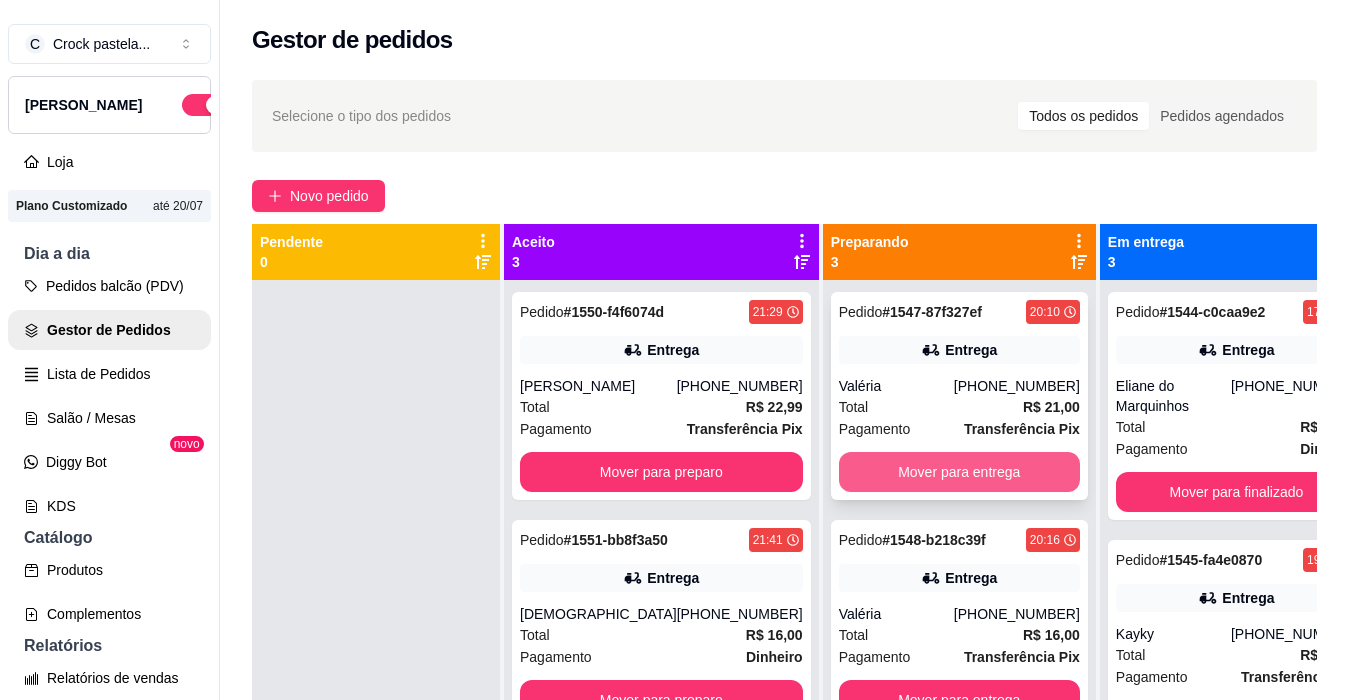 click on "Mover para entrega" at bounding box center [959, 472] 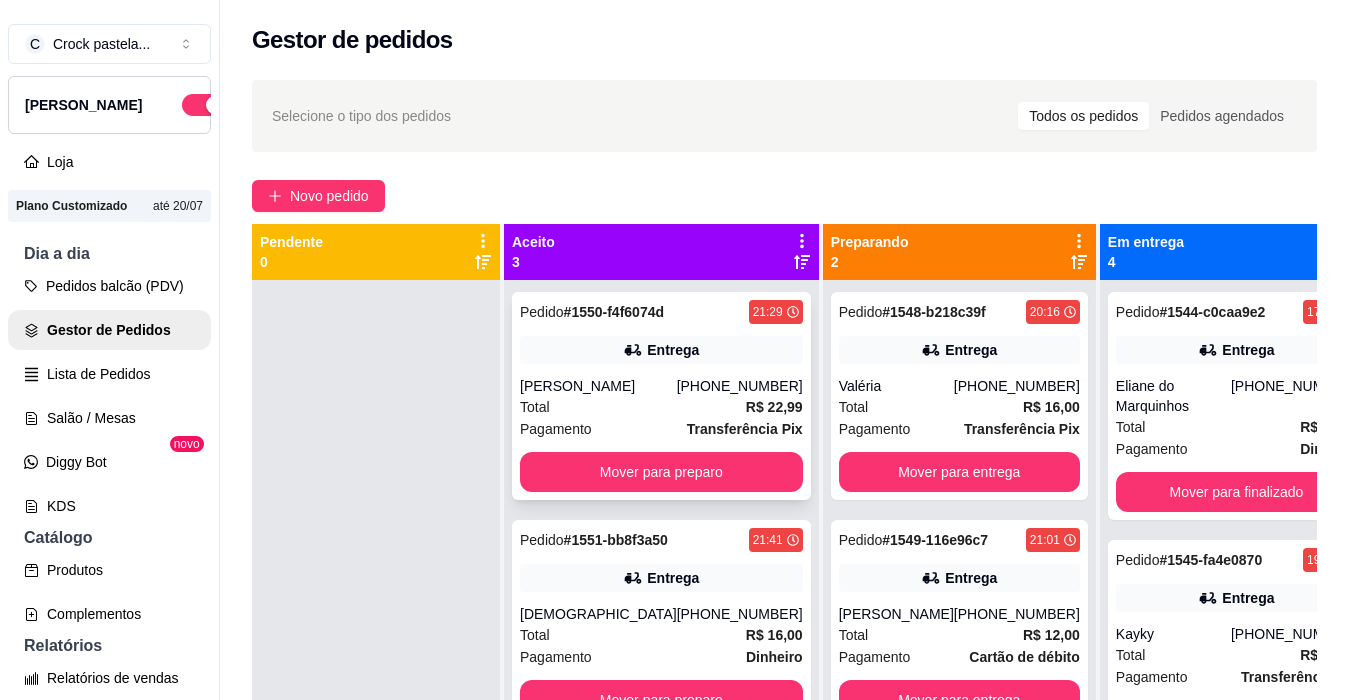 click on "Pedido  # 1550-f4f6074d 21:29 Entrega [PERSON_NAME] [PHONE_NUMBER] Total R$ 22,99 Pagamento Transferência Pix Mover para preparo" at bounding box center (661, 396) 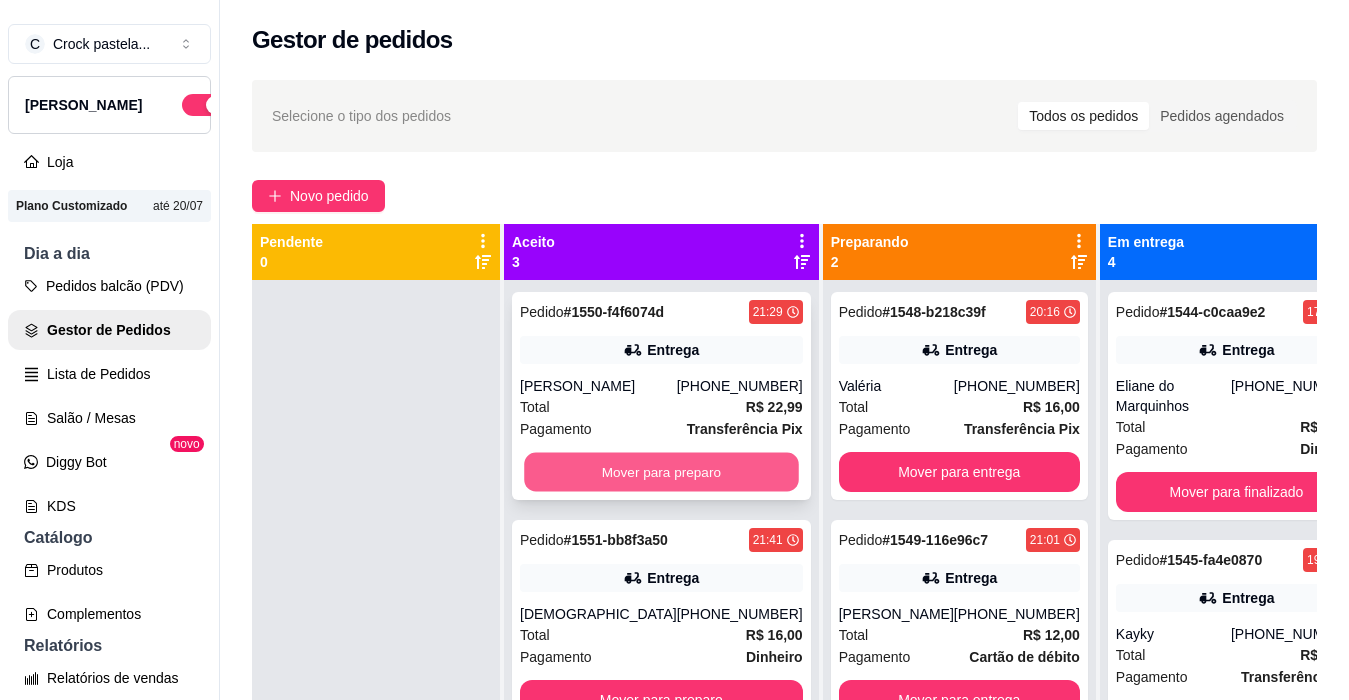 click on "Mover para preparo" at bounding box center [661, 472] 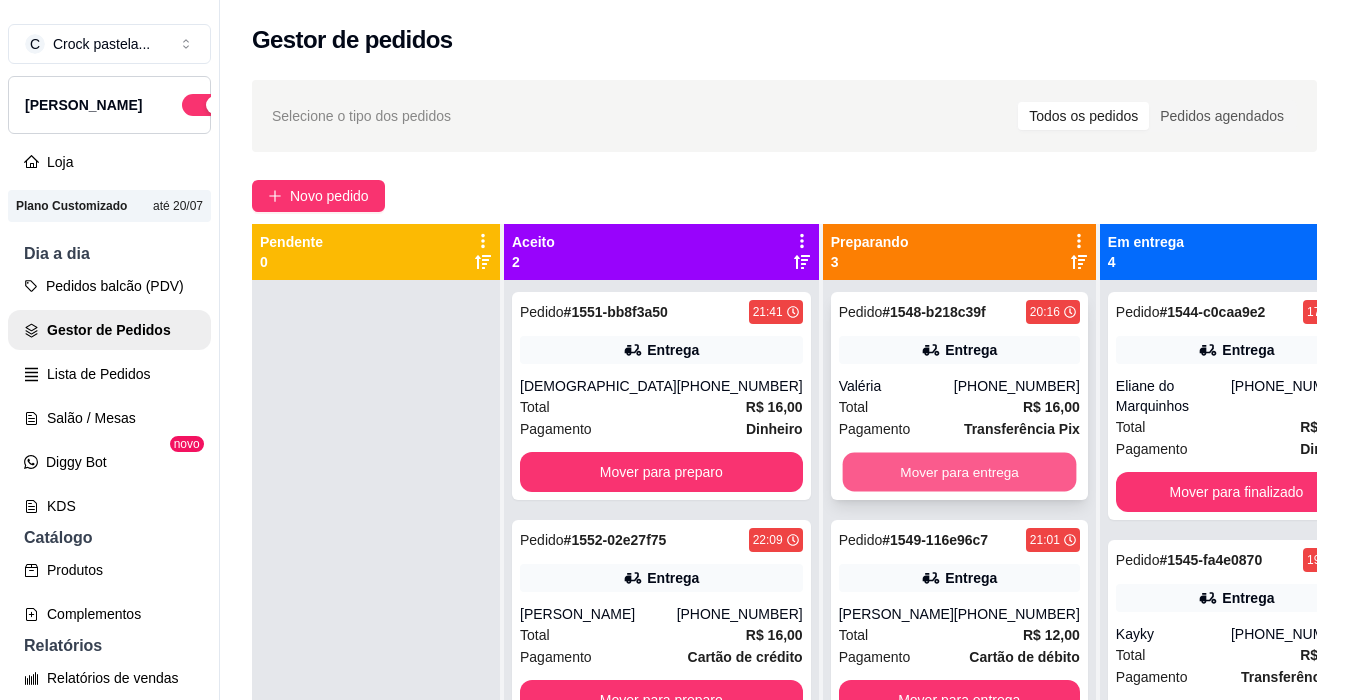 click on "Mover para entrega" at bounding box center (959, 472) 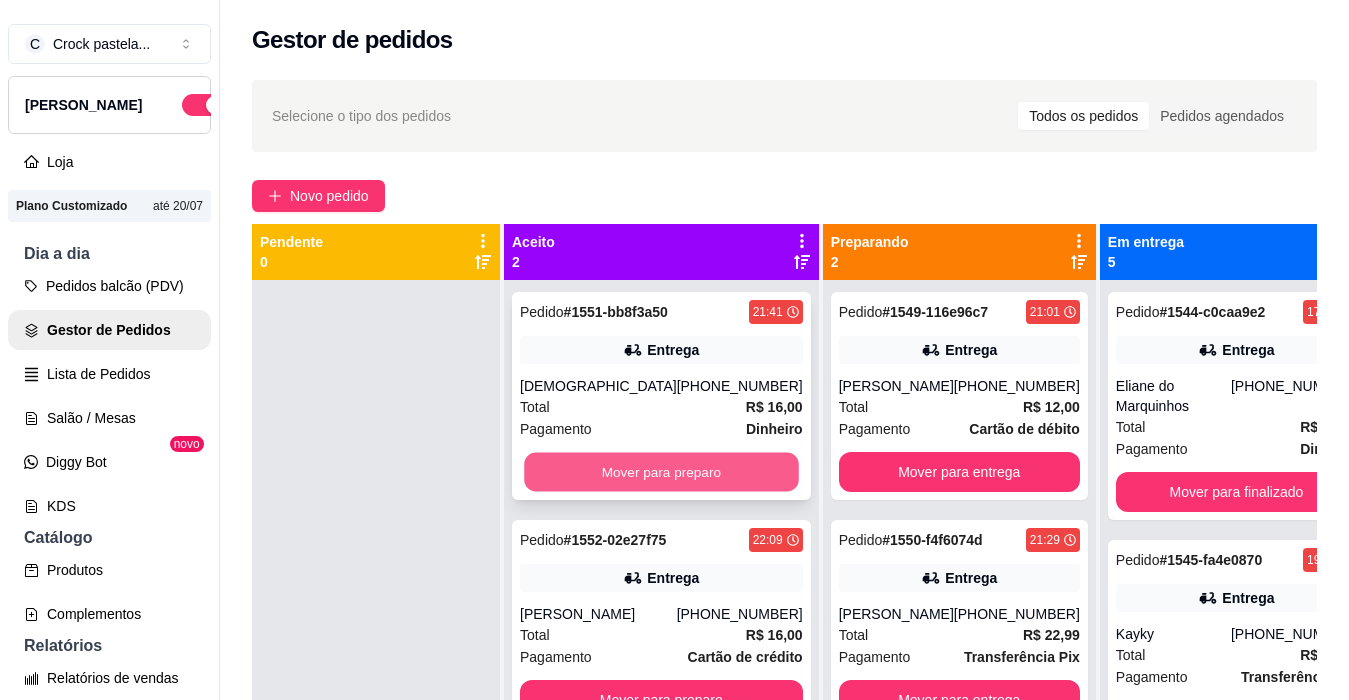 click on "Mover para preparo" at bounding box center (661, 472) 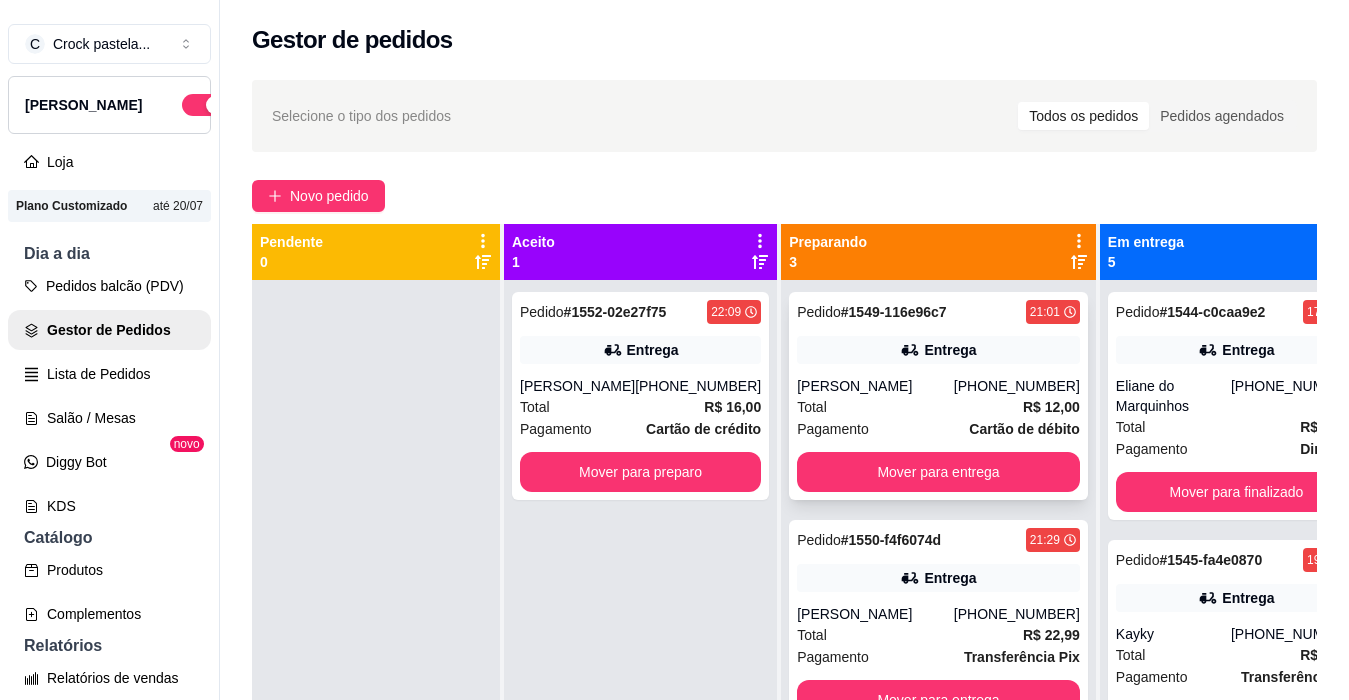 click on "Pedido  # 1549-116e96c7 21:01 Entrega [PERSON_NAME]  [PHONE_NUMBER] Total R$ 12,00 Pagamento Cartão de débito Mover para entrega" at bounding box center [938, 396] 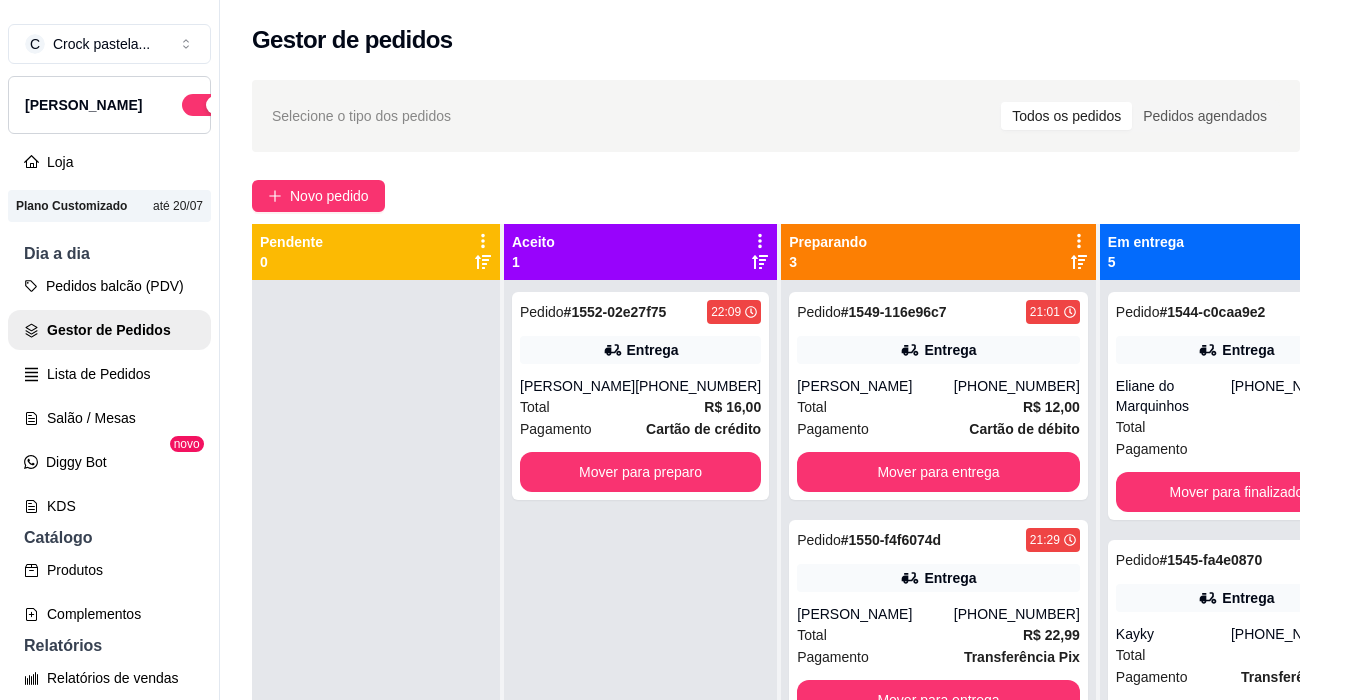 click on "ENTREGA" at bounding box center (673, 464) 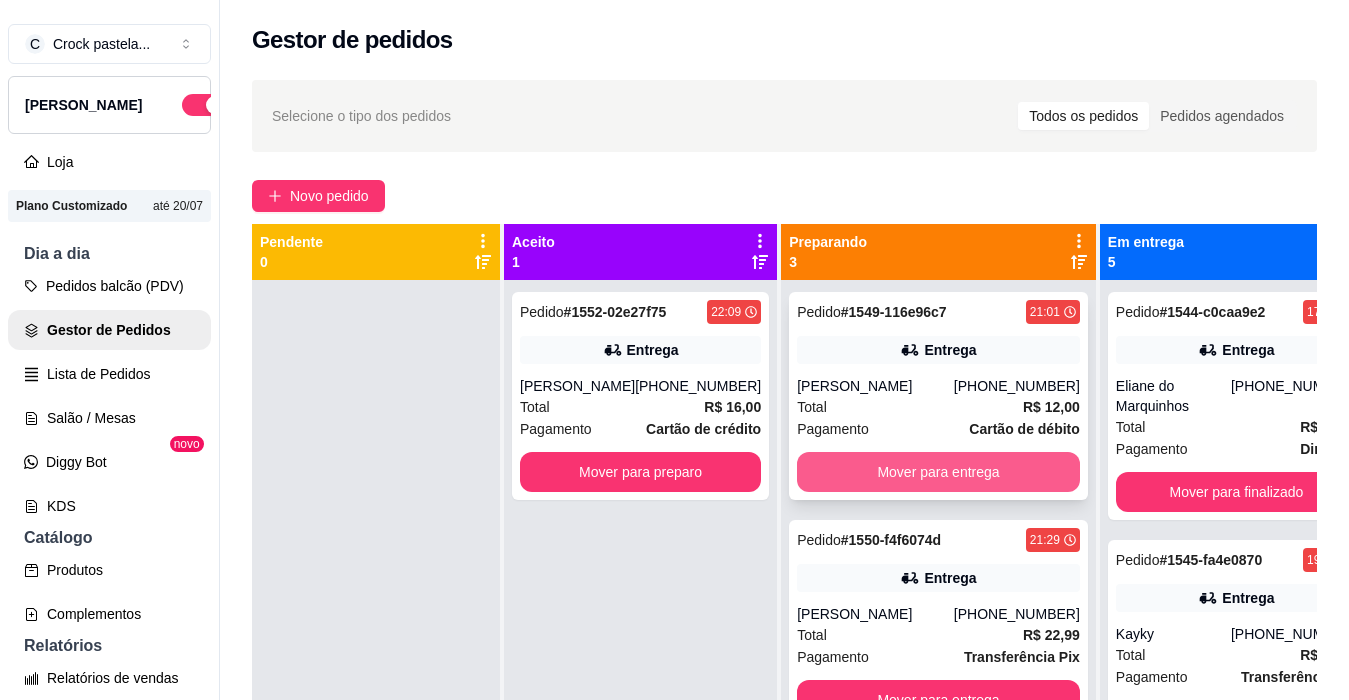 click on "Mover para entrega" at bounding box center [938, 472] 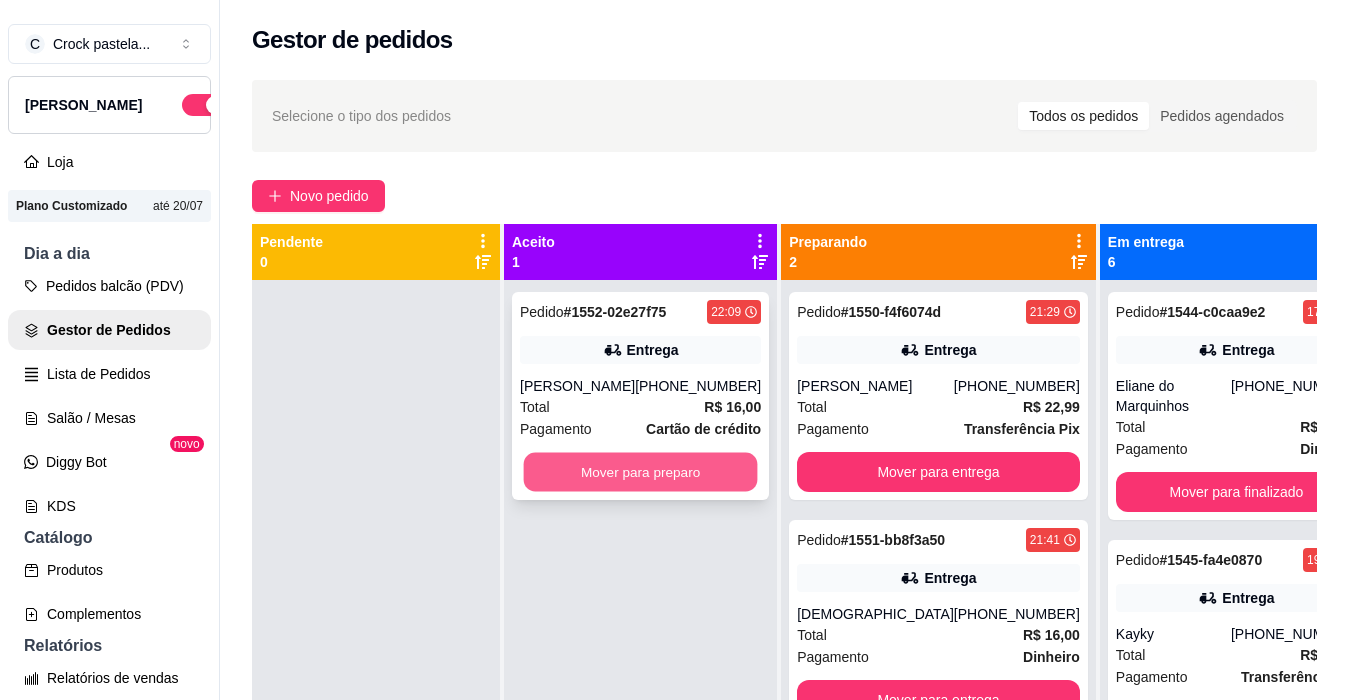 click on "Mover para preparo" at bounding box center (641, 472) 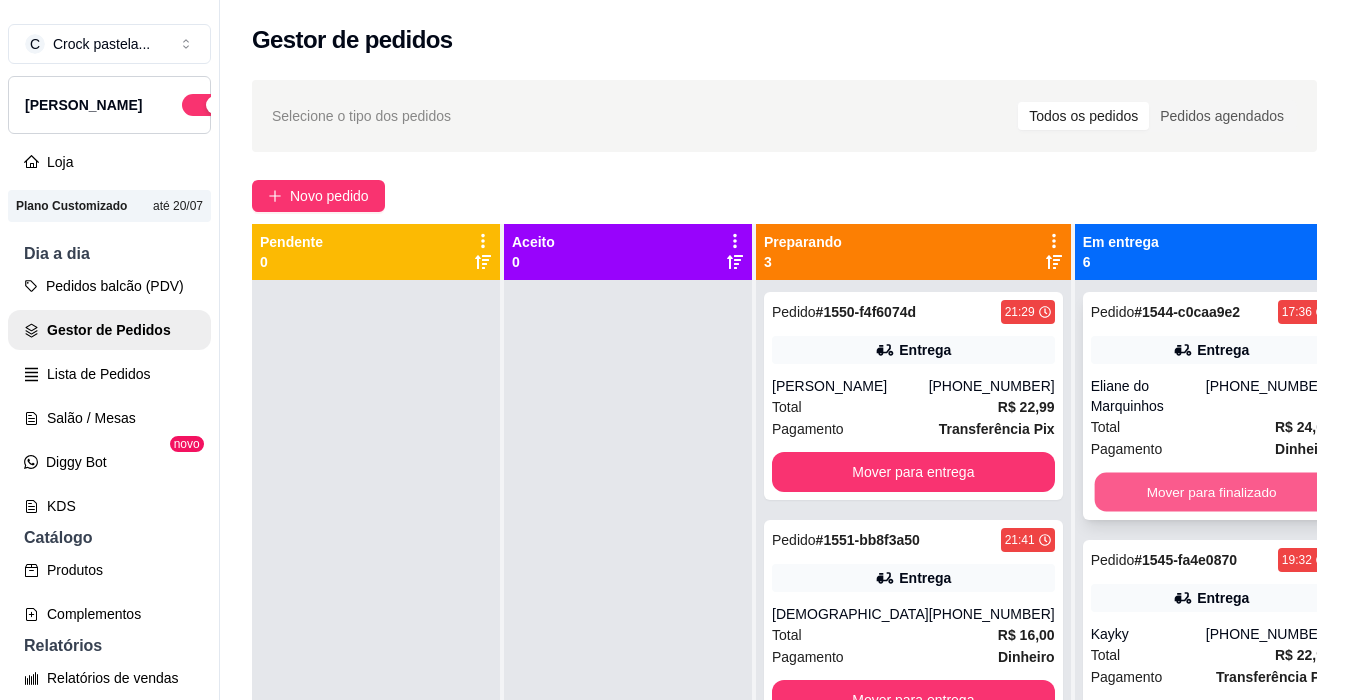 click on "Mover para finalizado" at bounding box center [1211, 492] 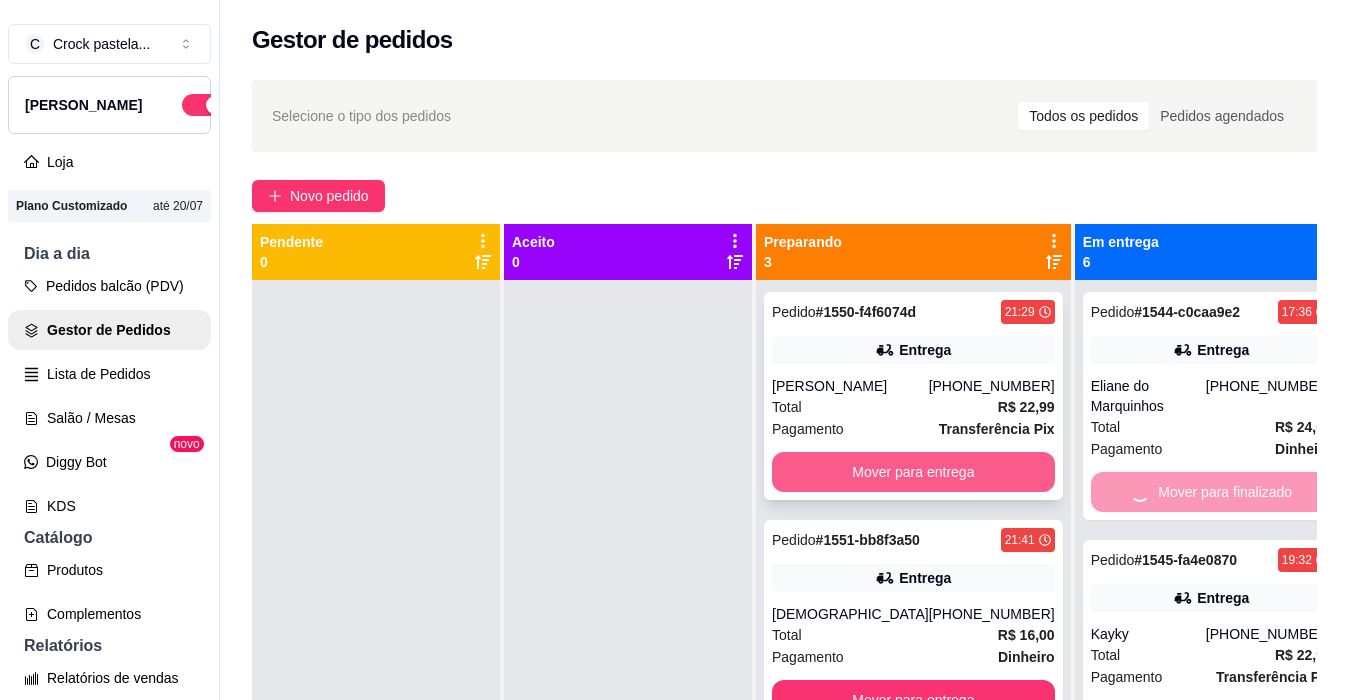 click on "Mover para entrega" at bounding box center [913, 472] 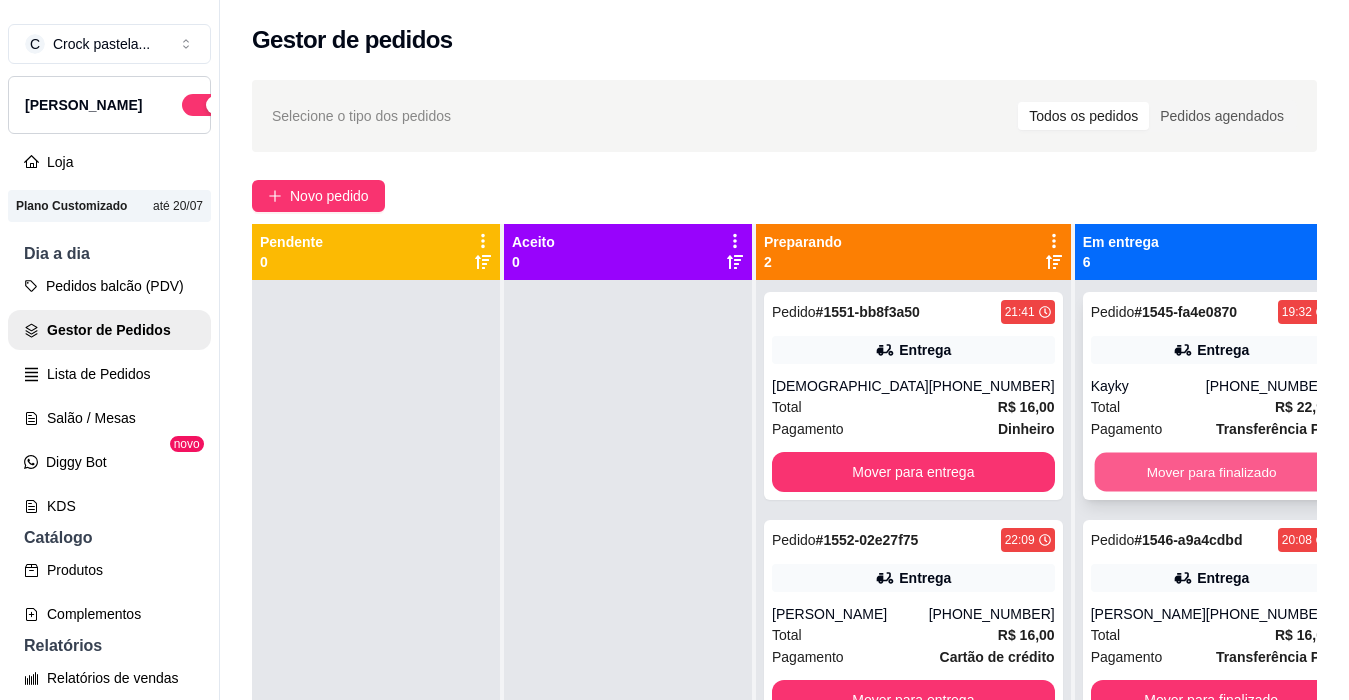 click on "Mover para finalizado" at bounding box center [1211, 472] 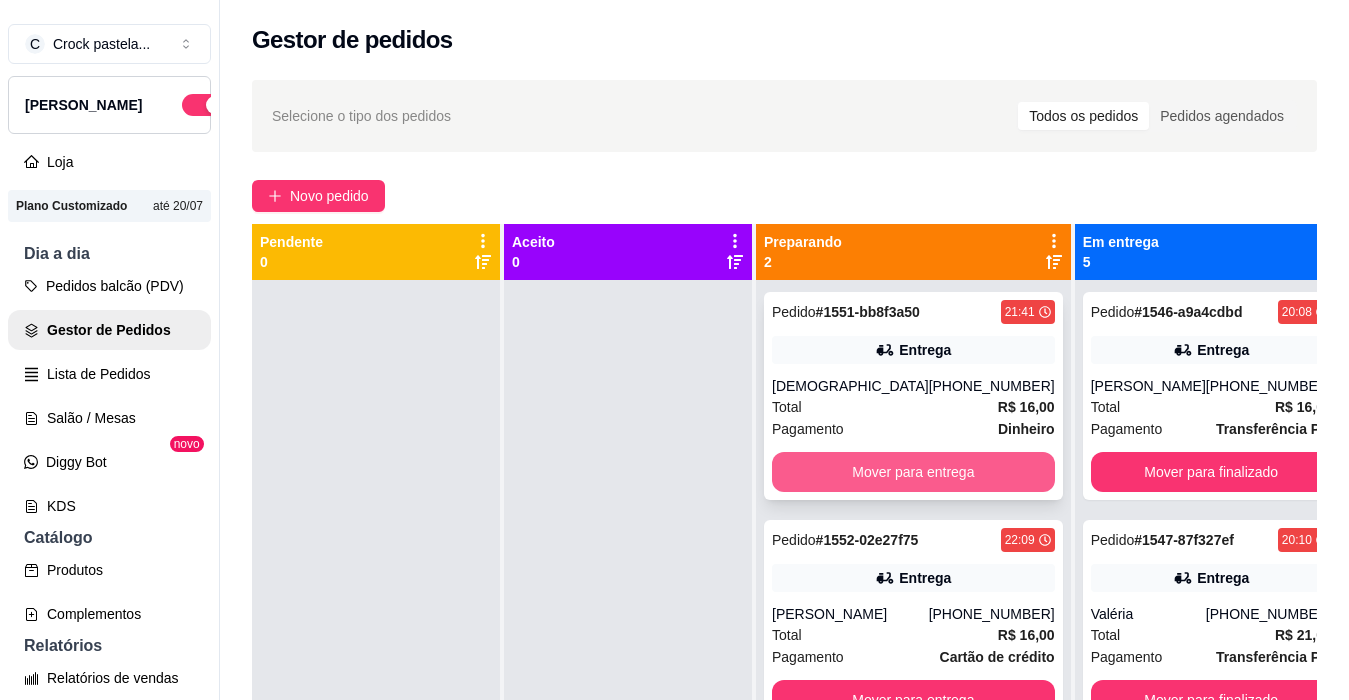 click on "Mover para entrega" at bounding box center (913, 472) 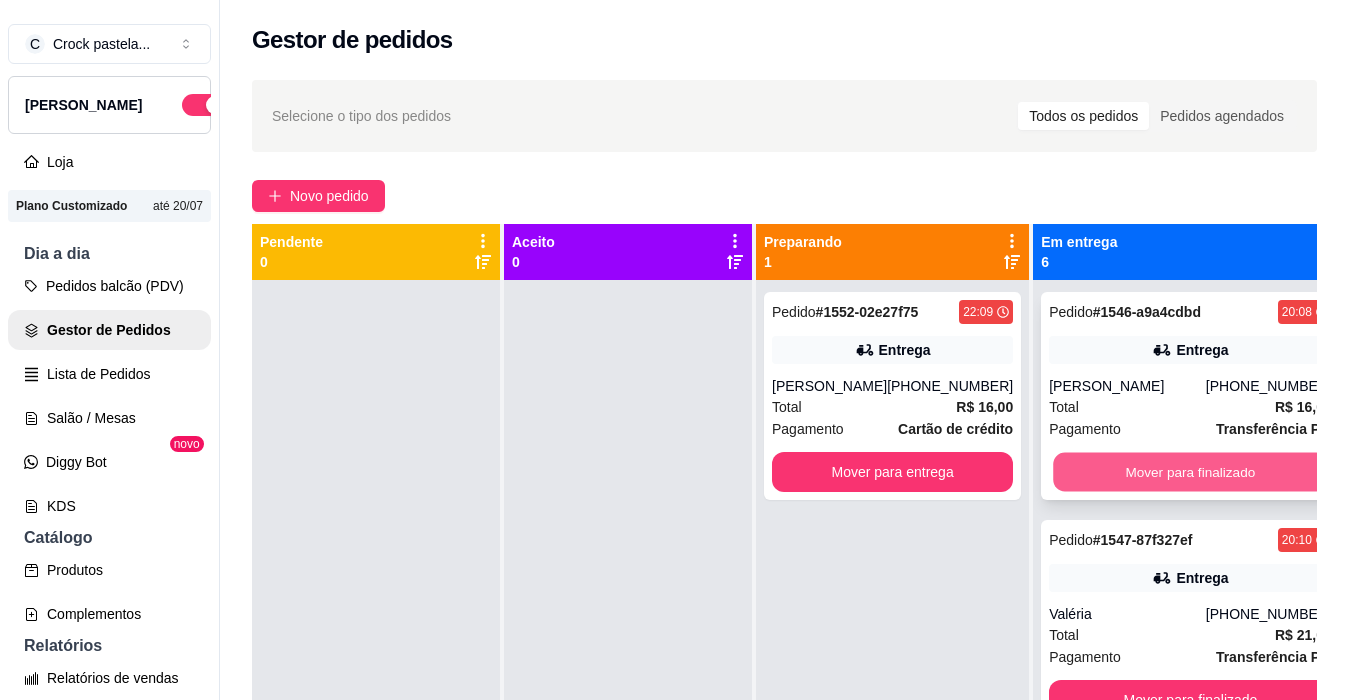 click on "Mover para finalizado" at bounding box center [1190, 472] 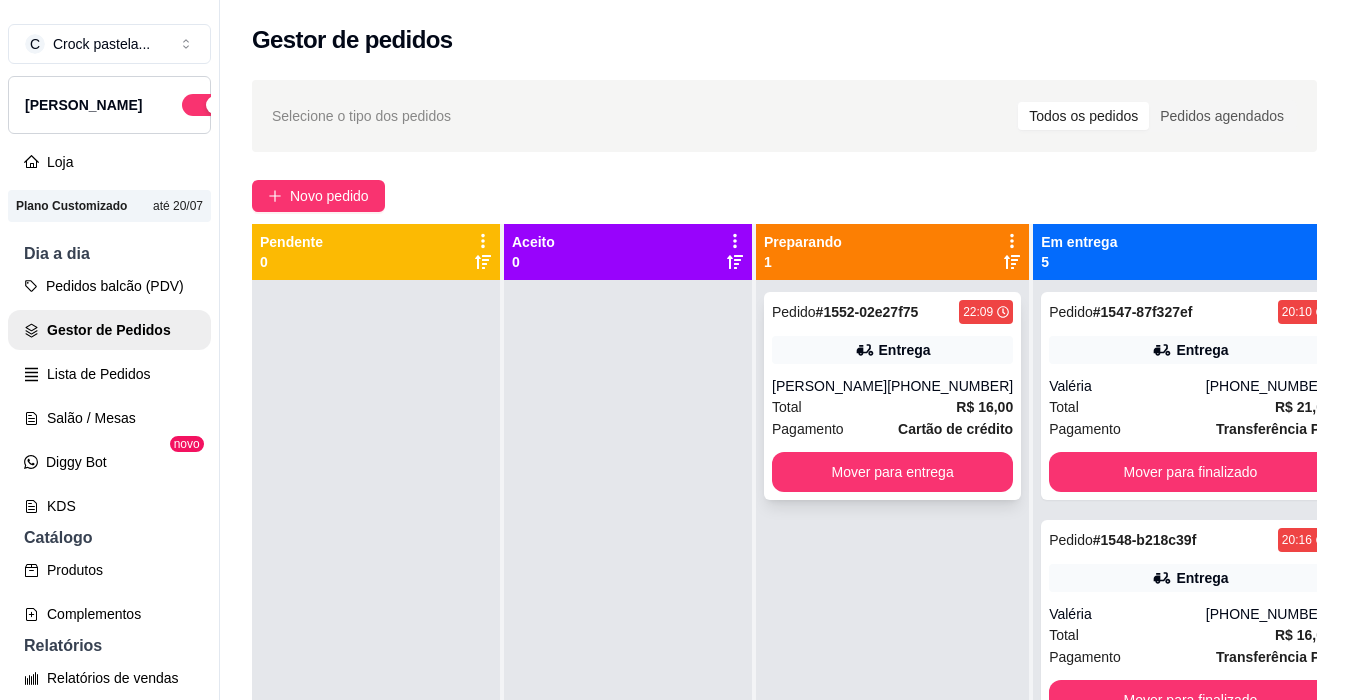 click on "Pedido  # 1552-02e27f75 22:09 Entrega [PERSON_NAME] [PHONE_NUMBER] Total R$ 16,00 Pagamento Cartão de crédito Mover para entrega" at bounding box center (892, 630) 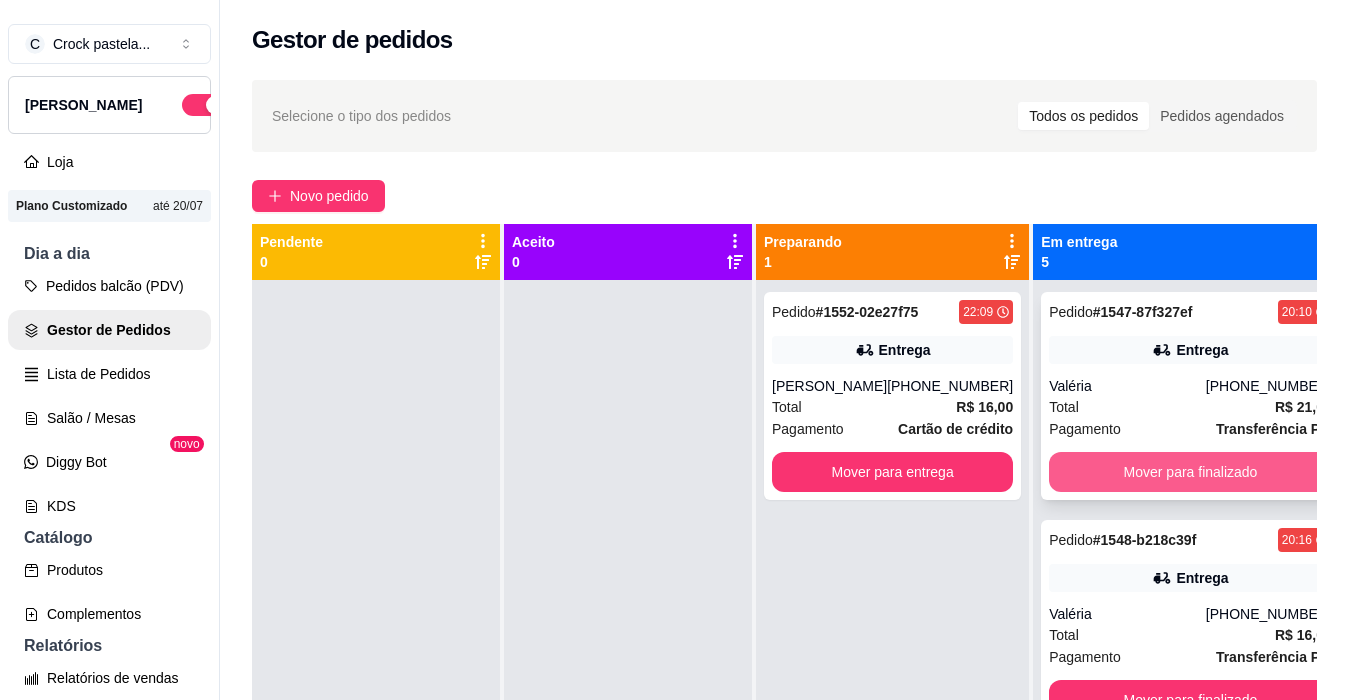 click on "Mover para finalizado" at bounding box center (1190, 472) 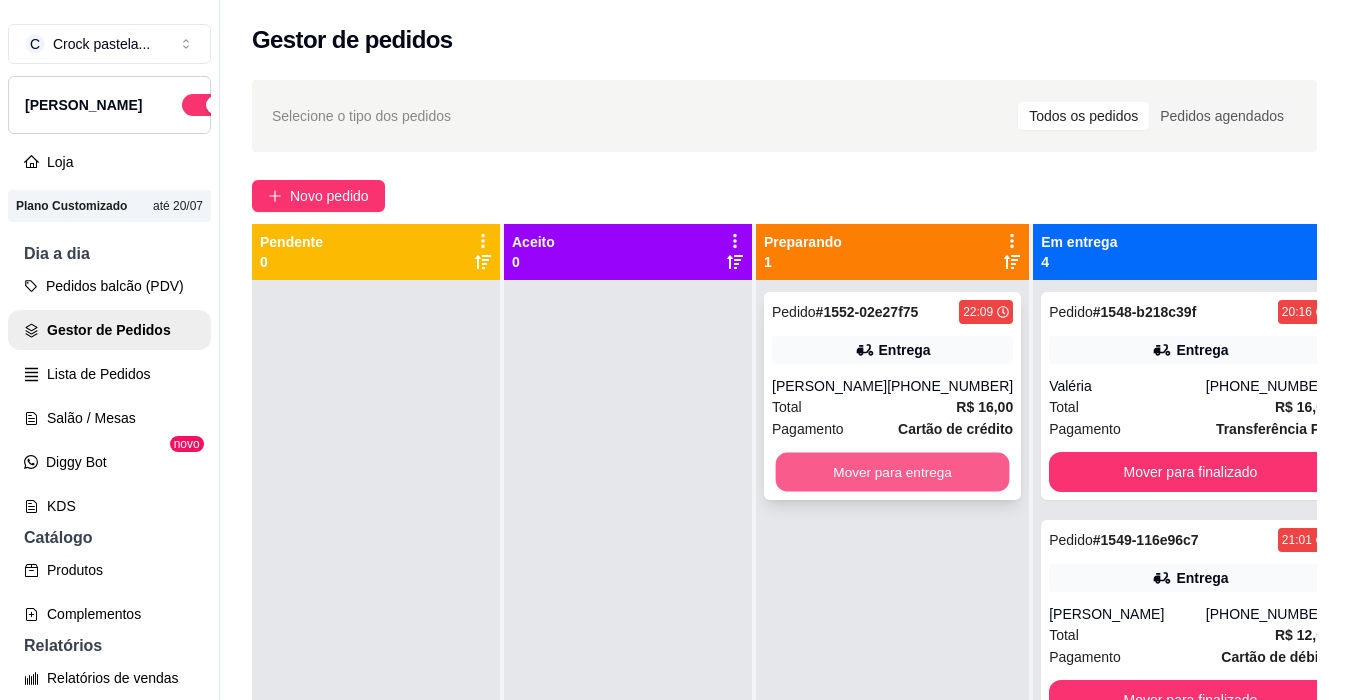 click on "Pedido  # 1552-02e27f75 22:09 Entrega [PERSON_NAME] [PHONE_NUMBER] Total R$ 16,00 Pagamento Cartão de crédito Mover para entrega" at bounding box center [892, 396] 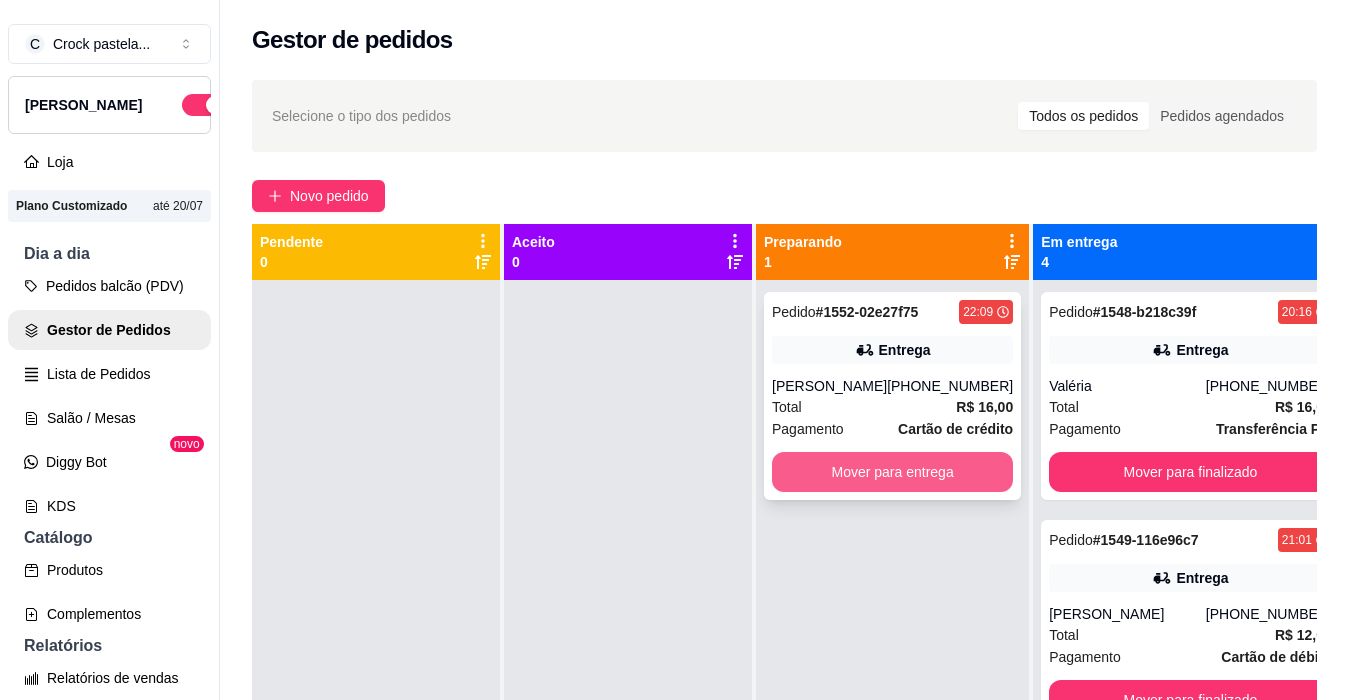 click on "Mover para entrega" at bounding box center (892, 472) 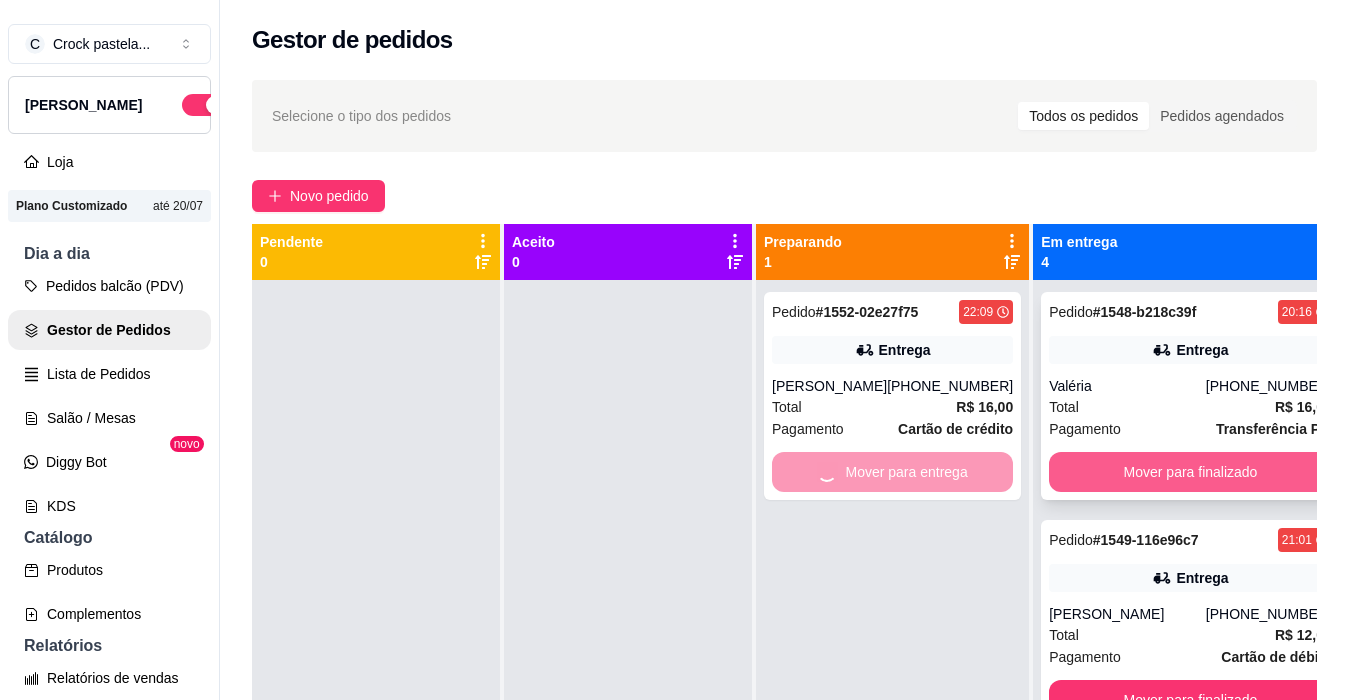 click on "Mover para finalizado" at bounding box center [1190, 472] 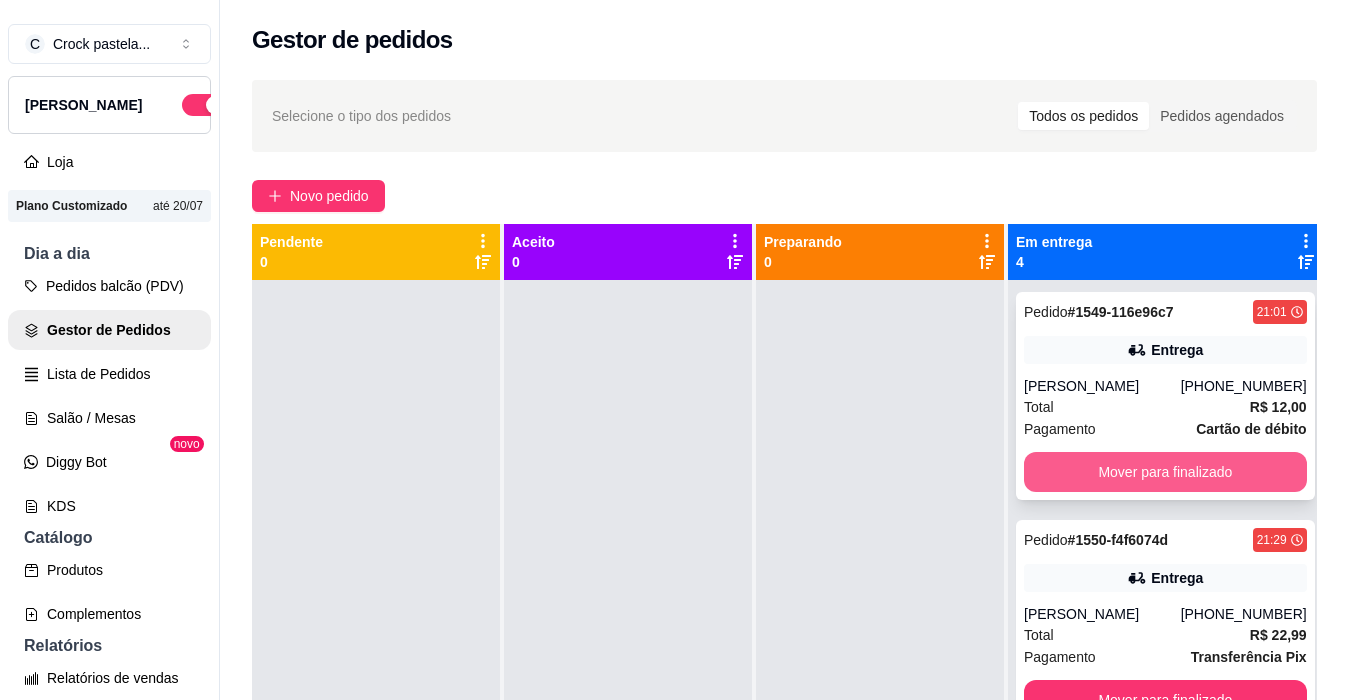 click on "Mover para finalizado" at bounding box center (1165, 472) 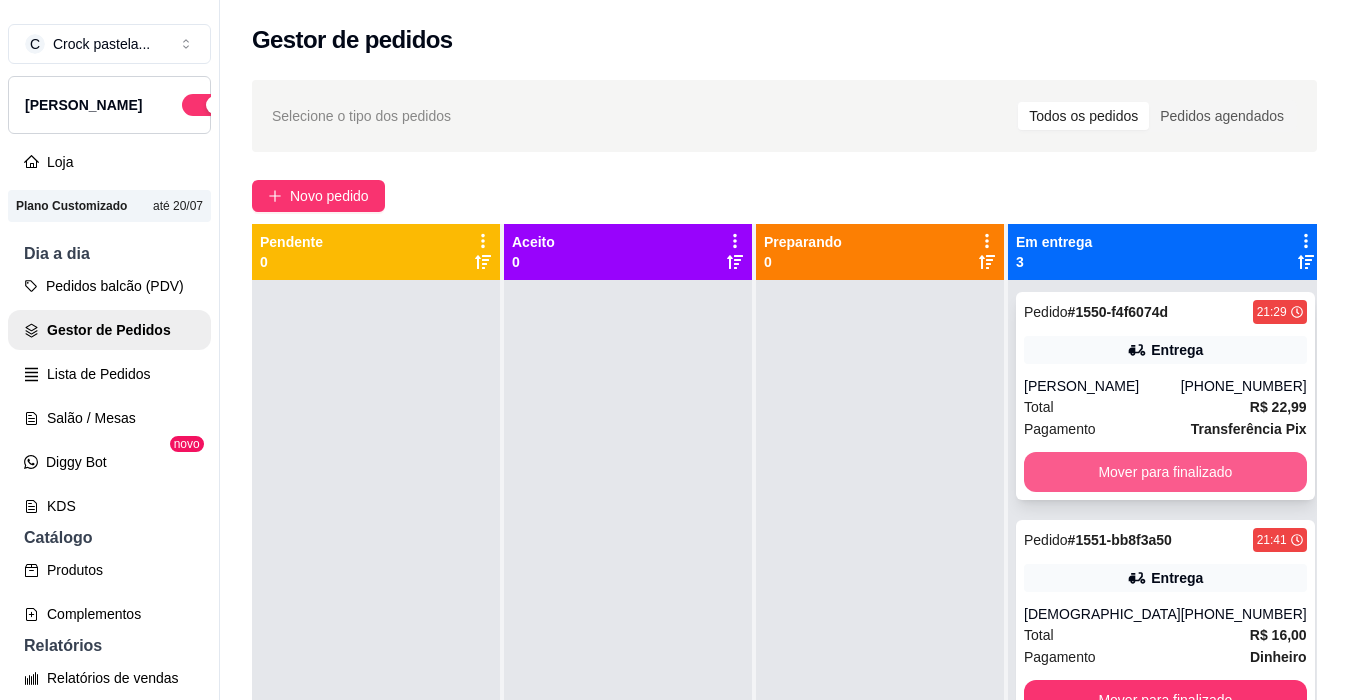 click on "Pendente 0 Aceito 0 Preparando 0 Em entrega 3 Pedido  # 1550-f4f6074d 21:29 Entrega [PERSON_NAME] [PHONE_NUMBER] Total R$ 22,99 Pagamento Transferência Pix Mover para finalizado Pedido  # 1551-bb8f3a50 21:41 Entrega Chrystian [PHONE_NUMBER] Total R$ 16,00 Pagamento Dinheiro Mover para finalizado Pedido  # 1552-02e27f75 22:09 Entrega Juliana [PHONE_NUMBER] Total R$ 16,00 Pagamento Cartão de crédito Mover para finalizado" at bounding box center [784, 574] 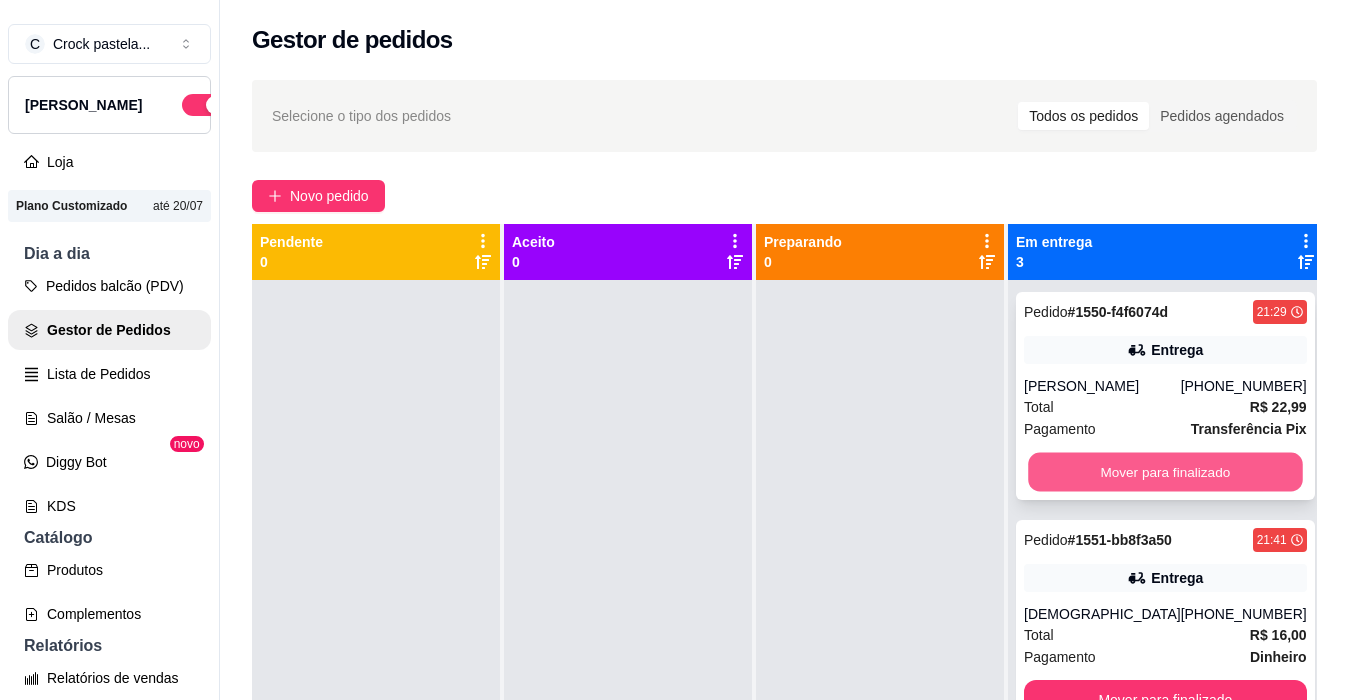 click on "Mover para finalizado" at bounding box center [1165, 472] 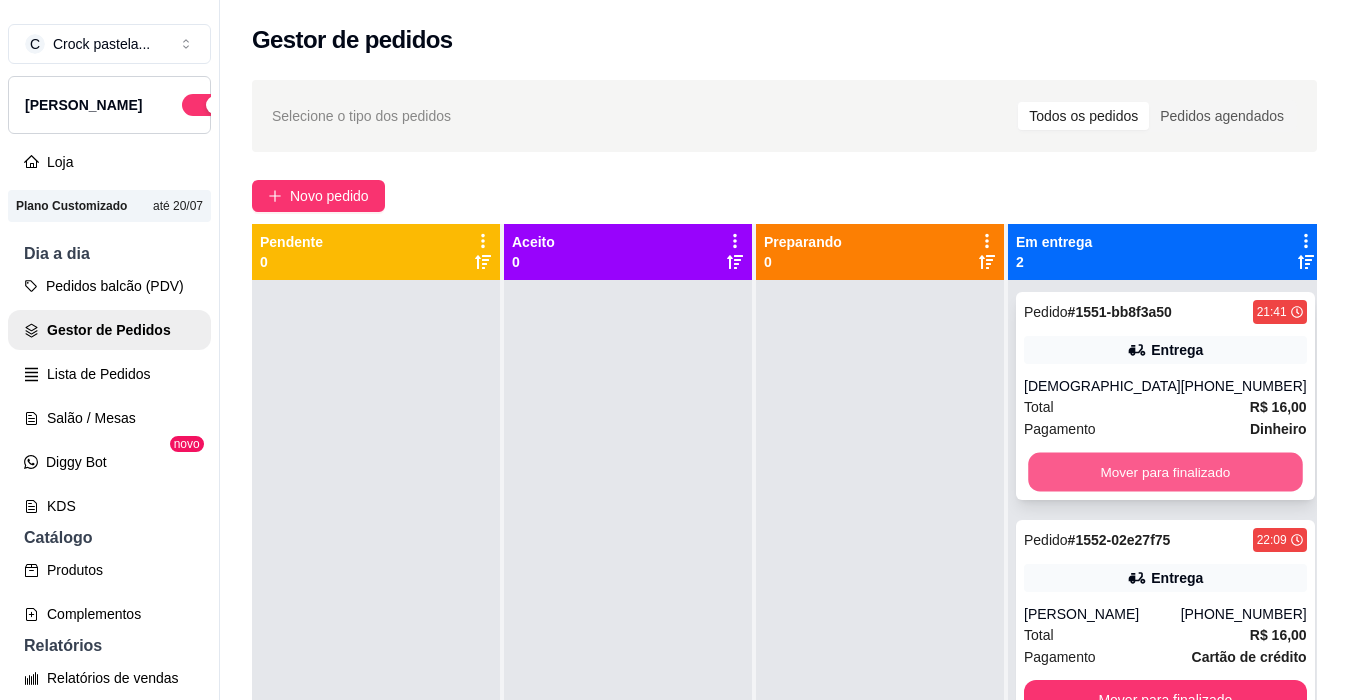 click on "Mover para finalizado" at bounding box center [1165, 472] 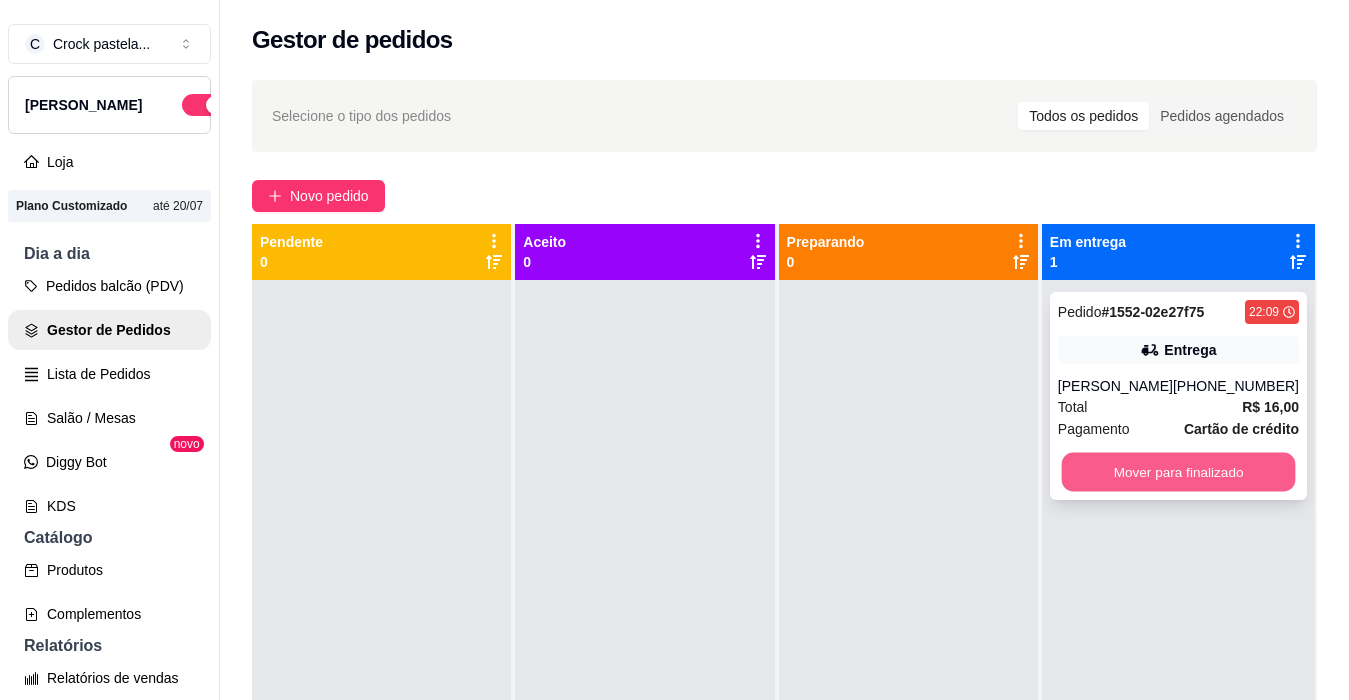 click on "Mover para finalizado" at bounding box center (1178, 472) 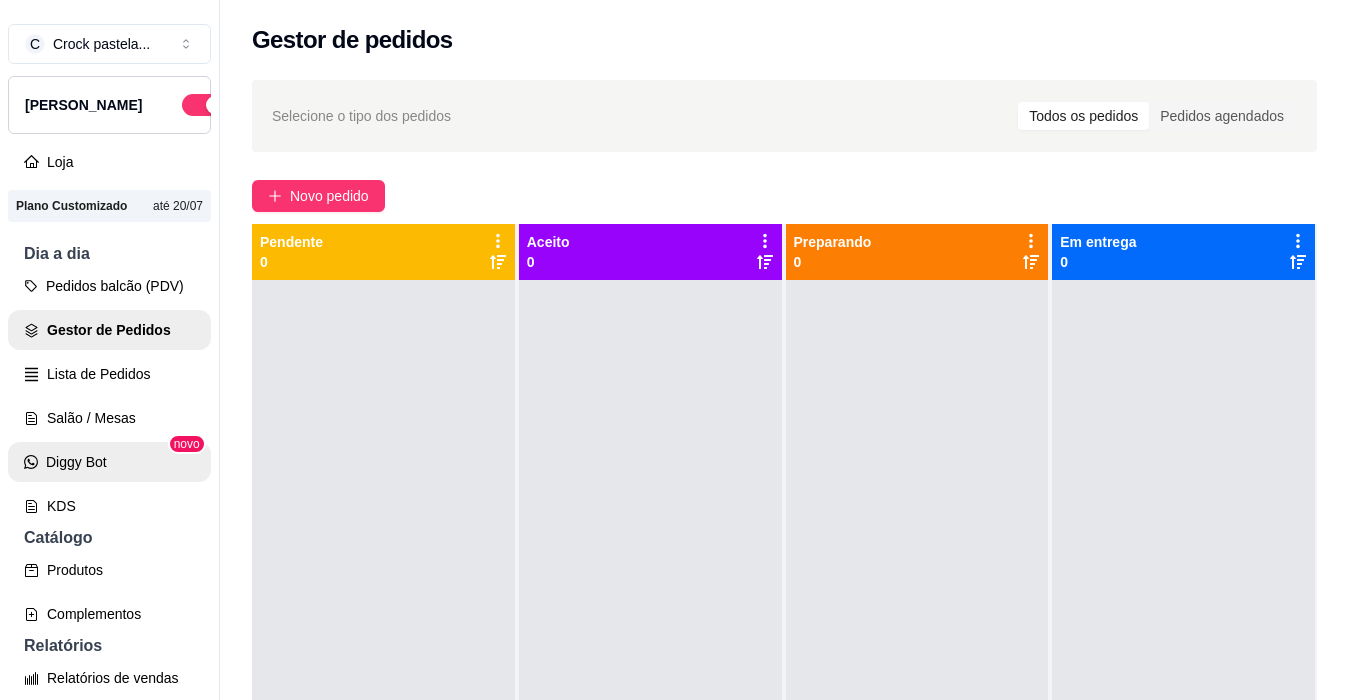 click on "Salão / Mesas" at bounding box center [109, 418] 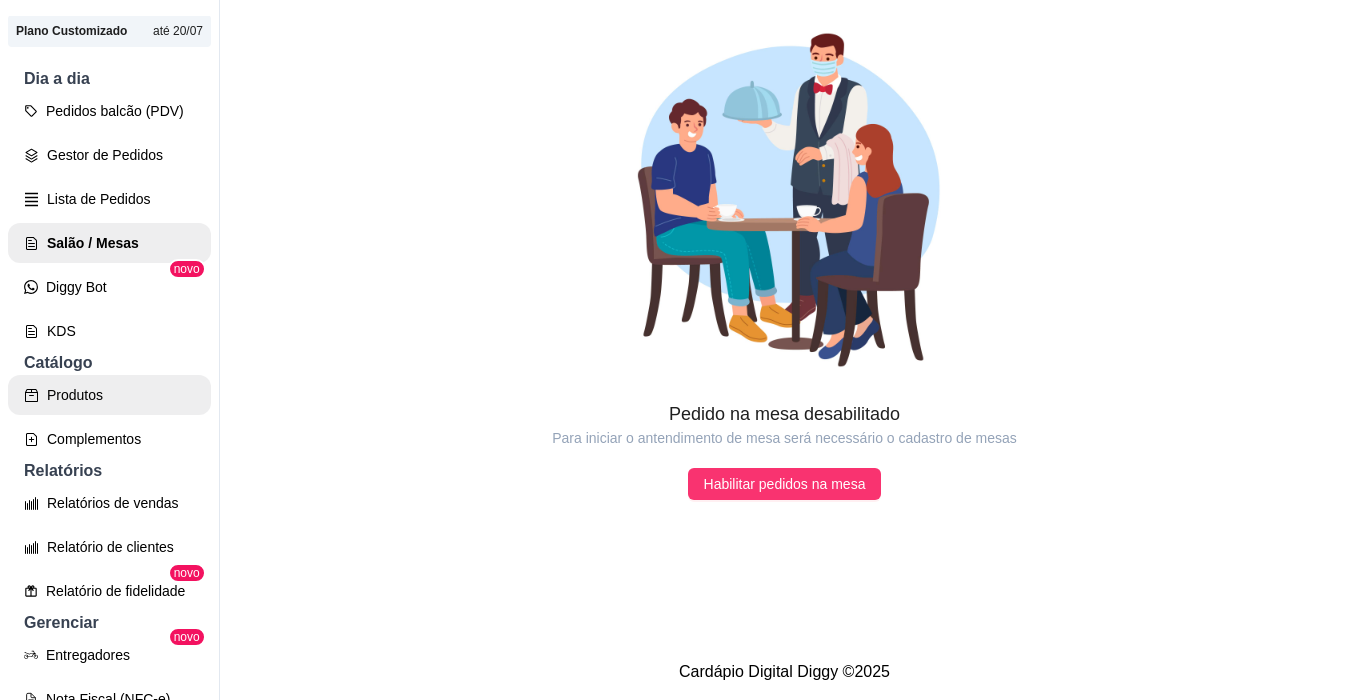 scroll, scrollTop: 200, scrollLeft: 0, axis: vertical 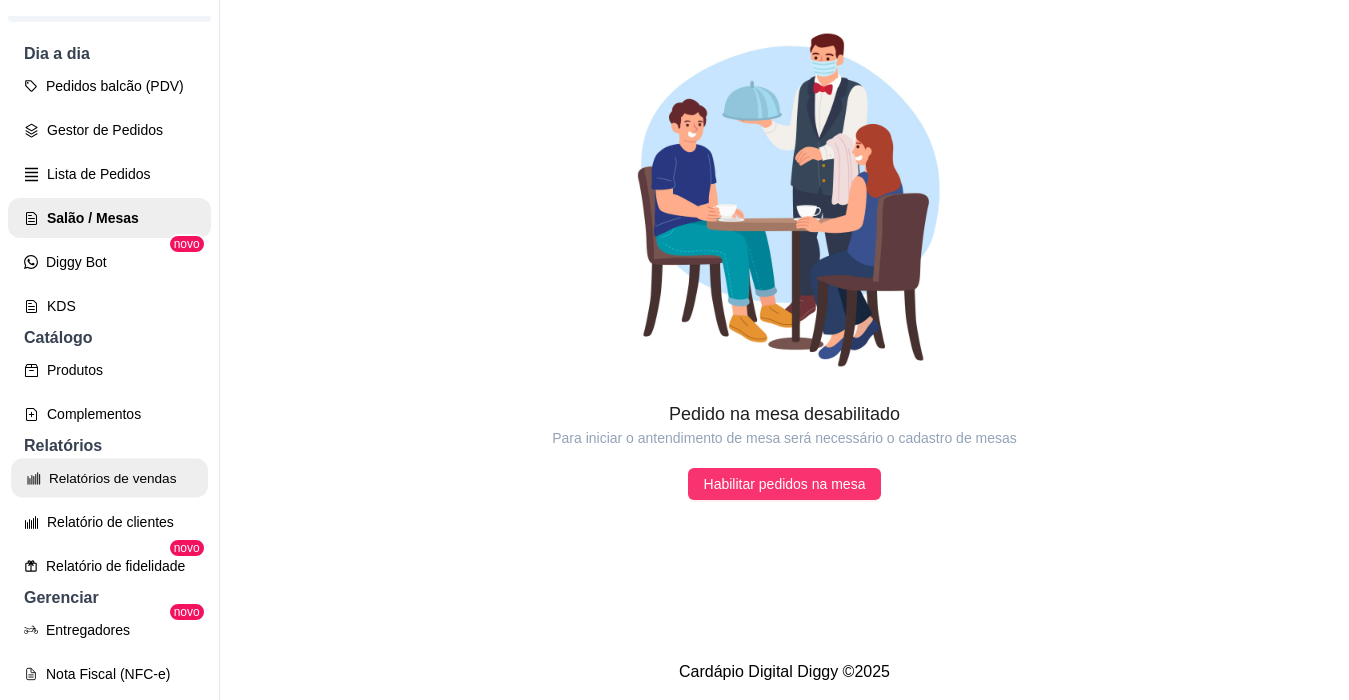 click on "Relatórios de vendas" at bounding box center (109, 478) 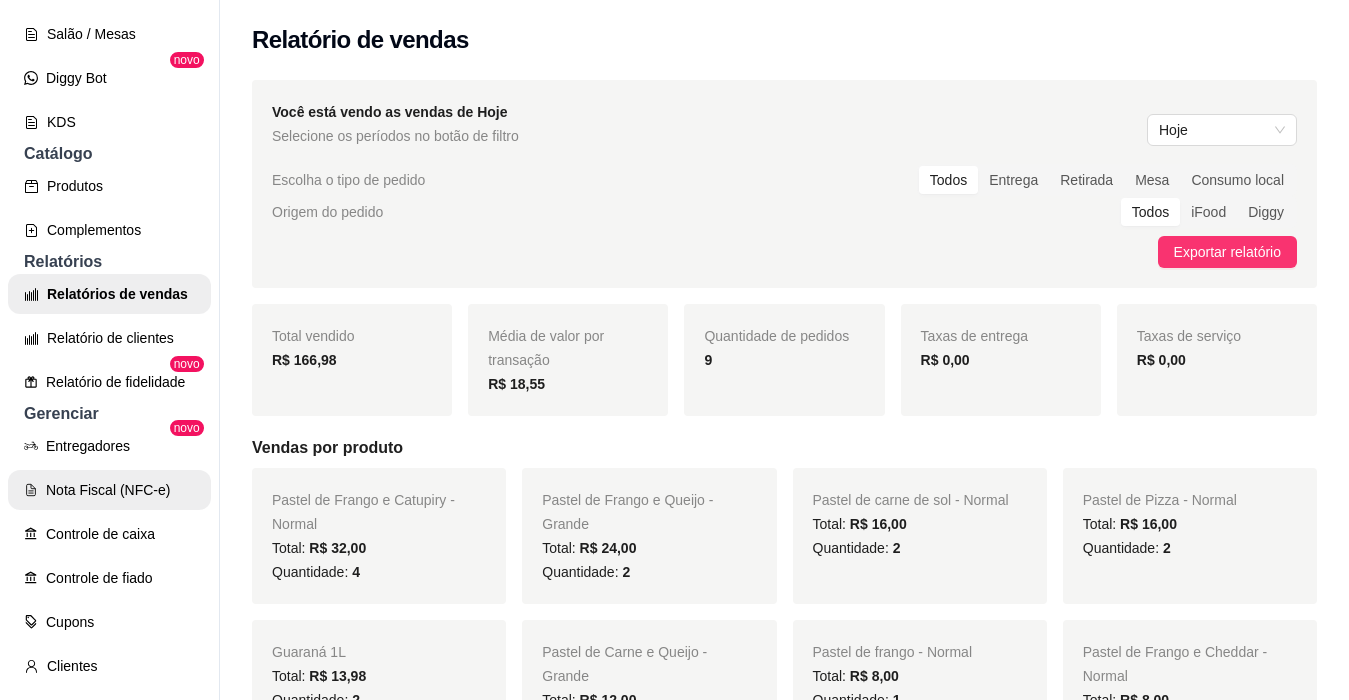 scroll, scrollTop: 400, scrollLeft: 0, axis: vertical 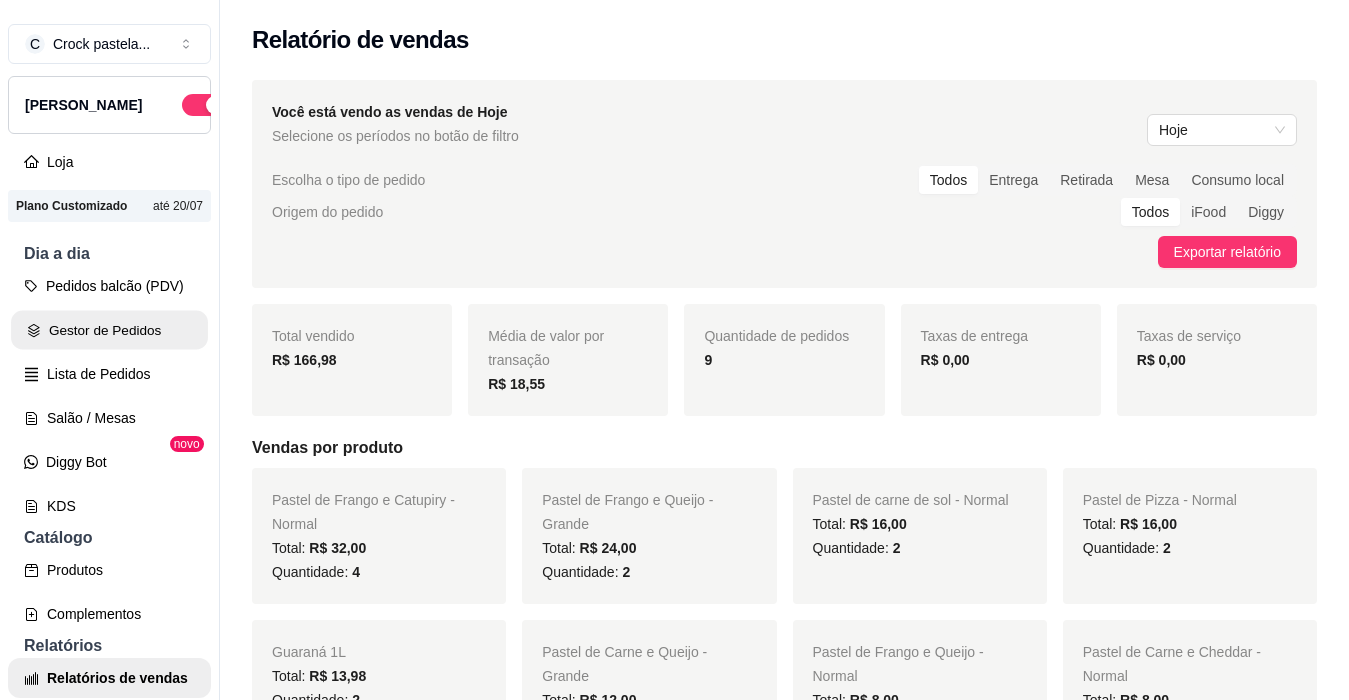 click on "Gestor de Pedidos" at bounding box center [109, 330] 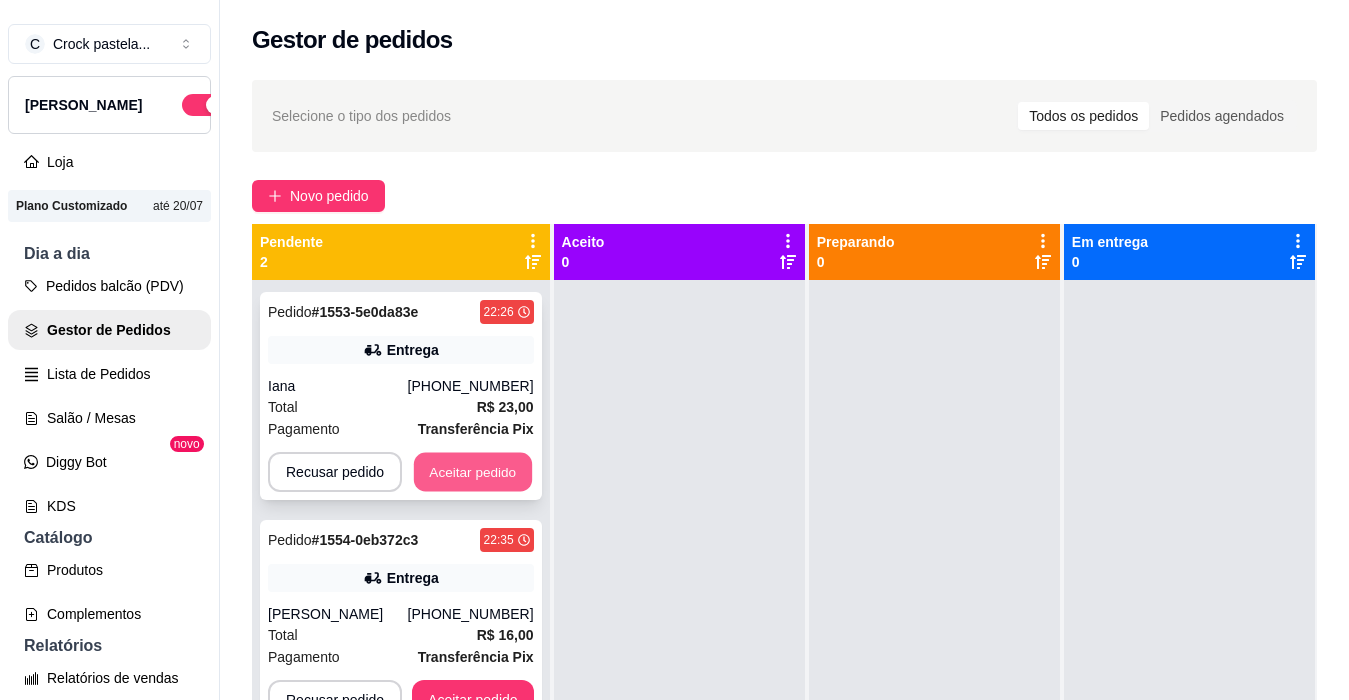 click on "Aceitar pedido" at bounding box center (473, 472) 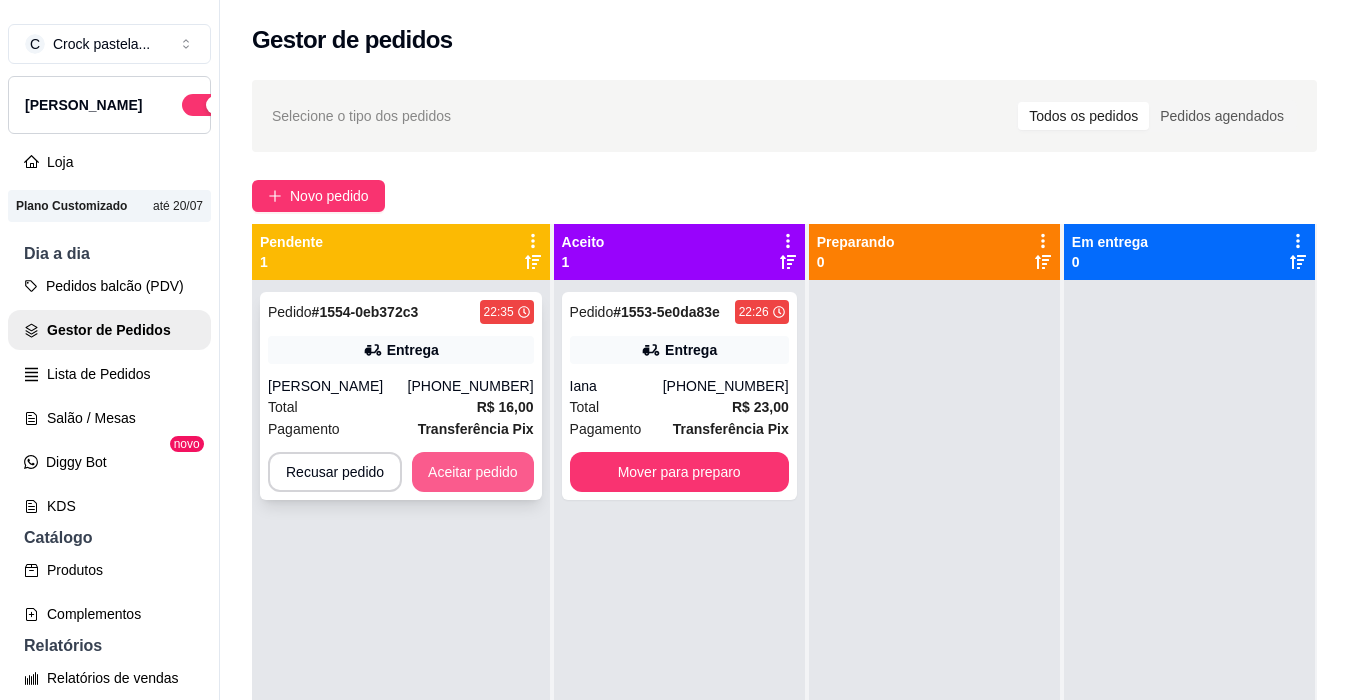 click on "Aceitar pedido" at bounding box center [473, 472] 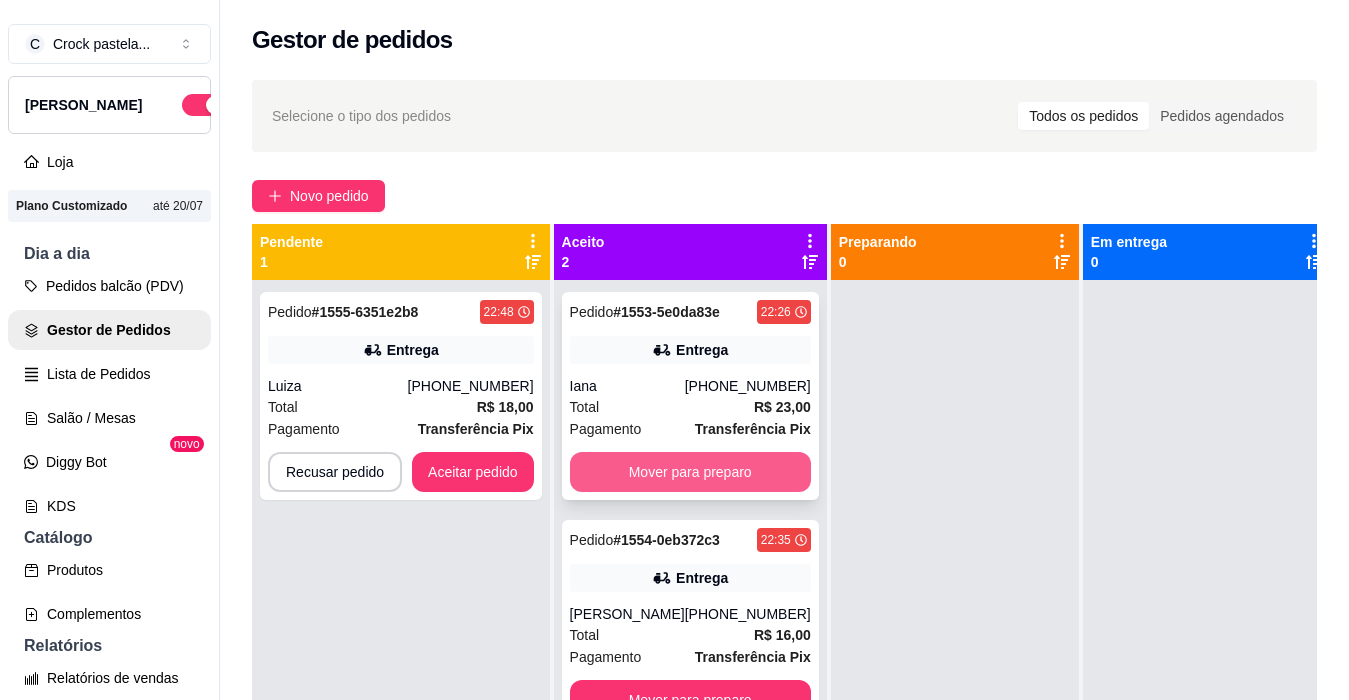 click on "Mover para preparo" at bounding box center [690, 472] 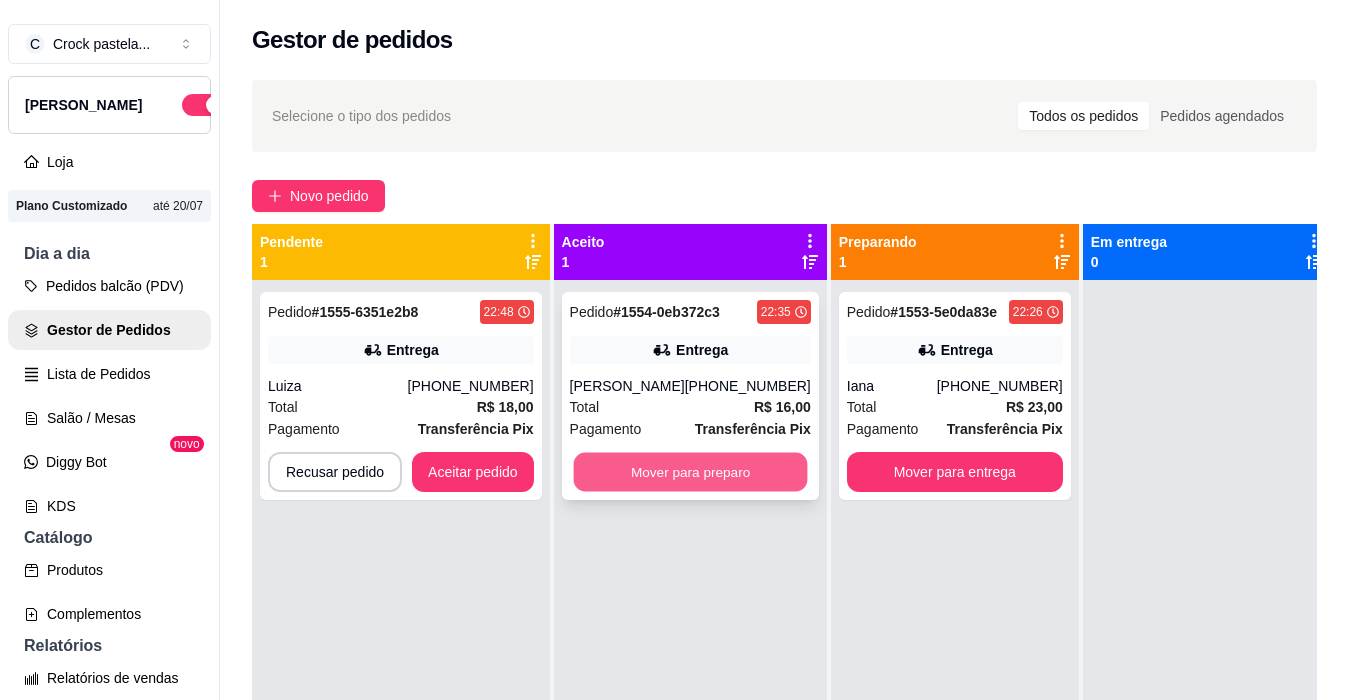 click on "Mover para preparo" at bounding box center (690, 472) 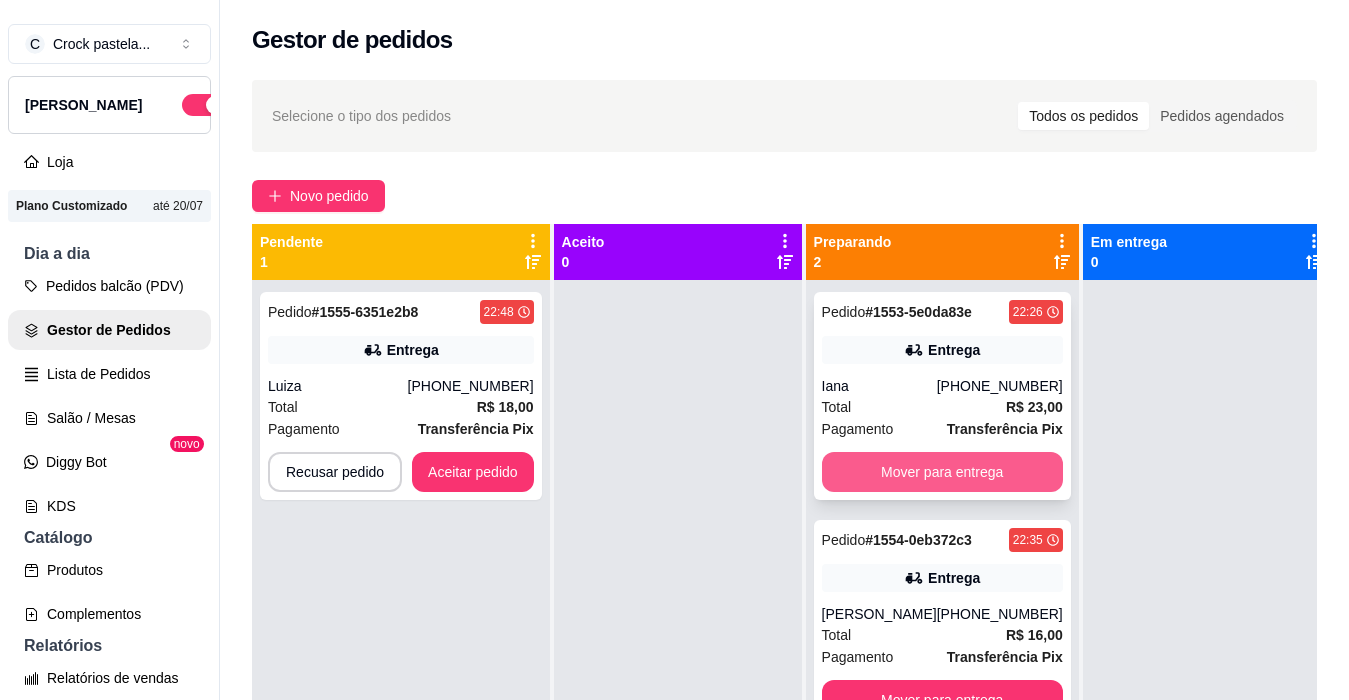 click on "Mover para entrega" at bounding box center (942, 472) 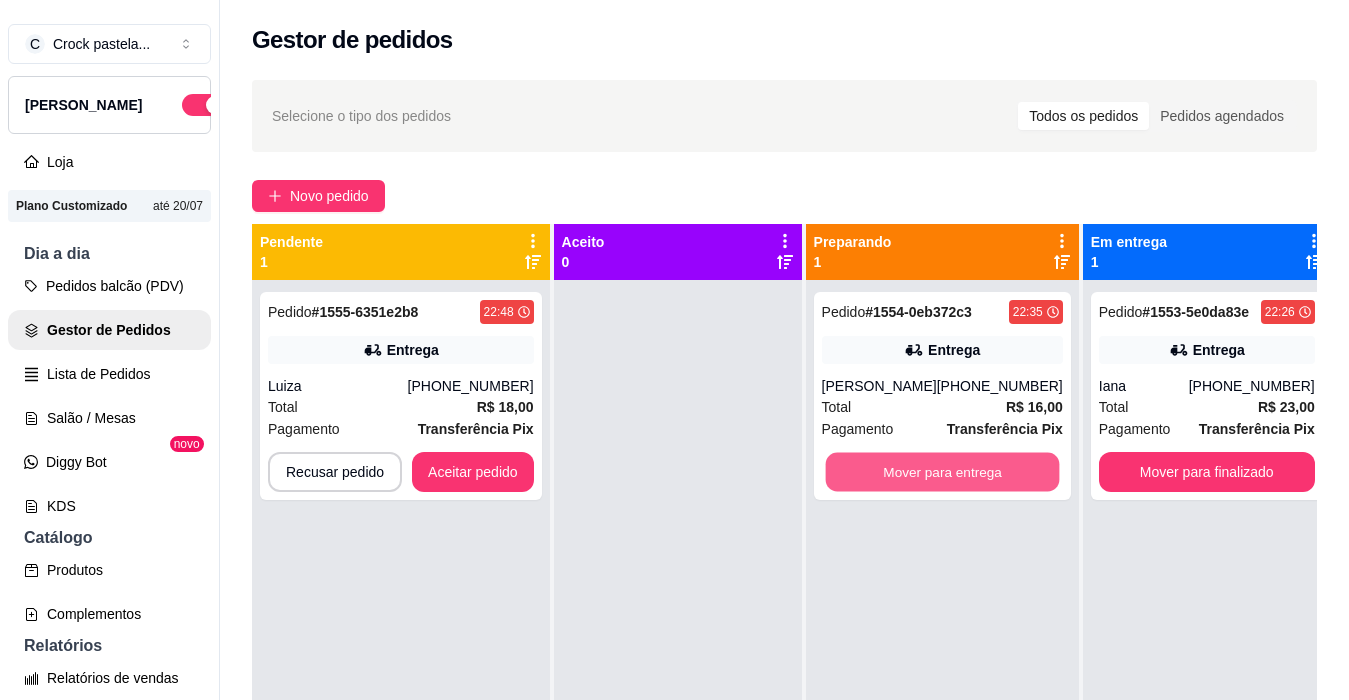 click on "Mover para entrega" at bounding box center [942, 472] 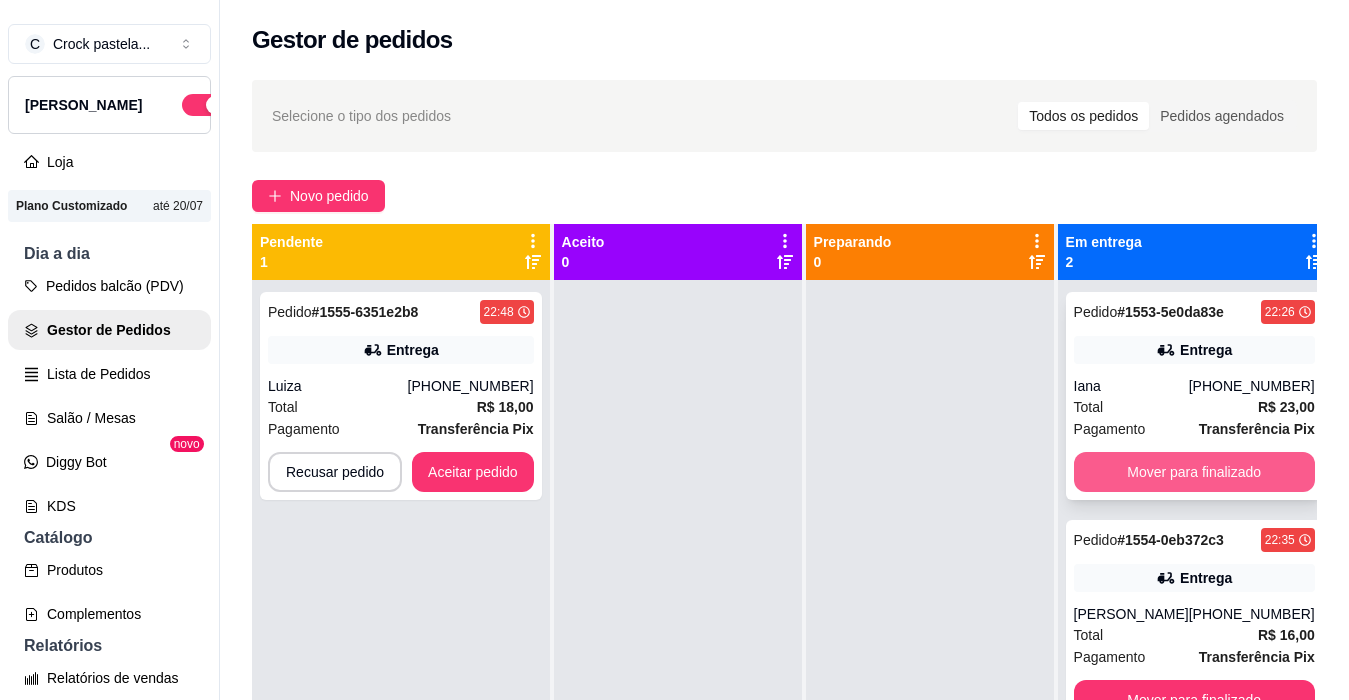 click on "Mover para finalizado" at bounding box center [1194, 472] 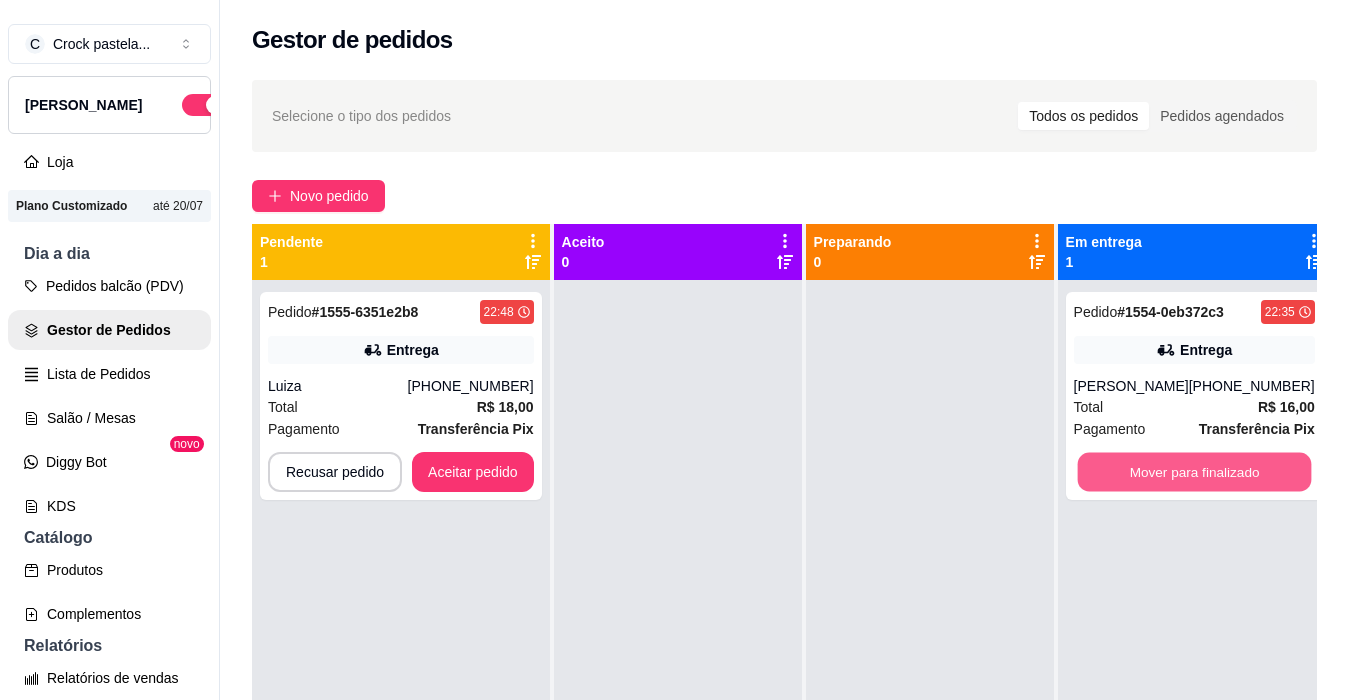 click on "Mover para finalizado" at bounding box center [1194, 472] 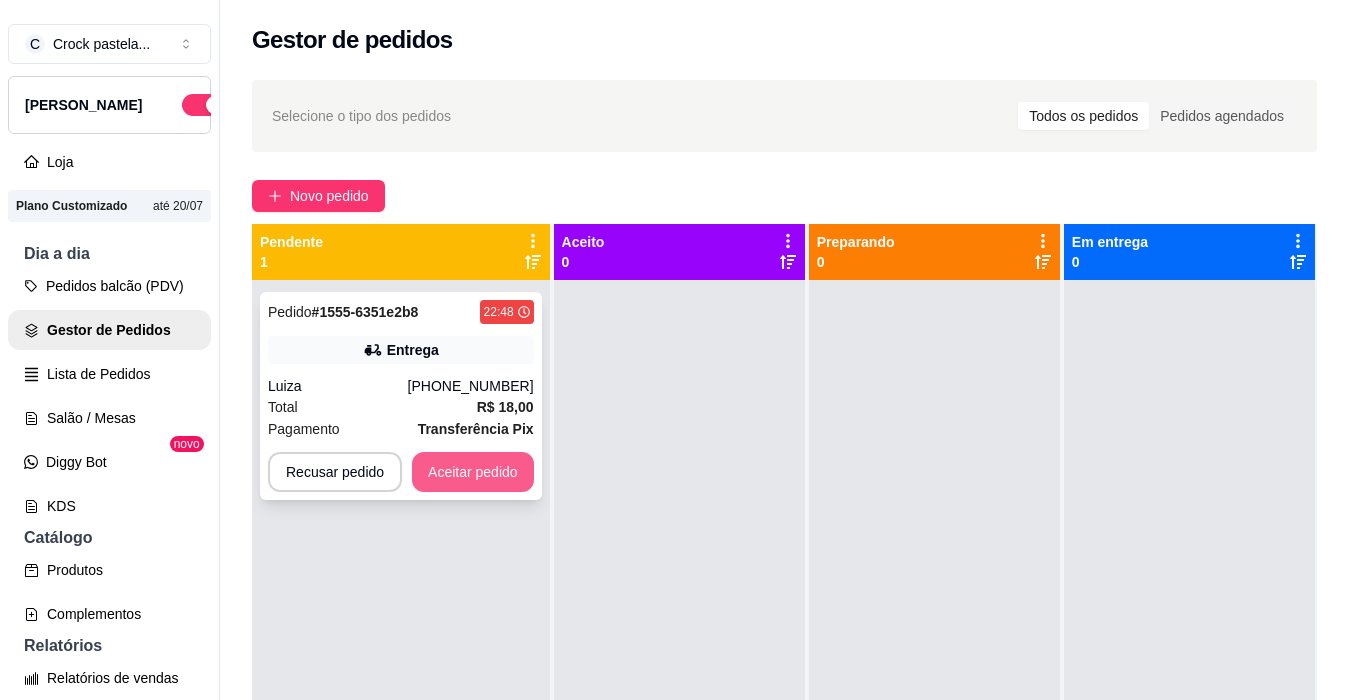 click on "Aceitar pedido" at bounding box center (473, 472) 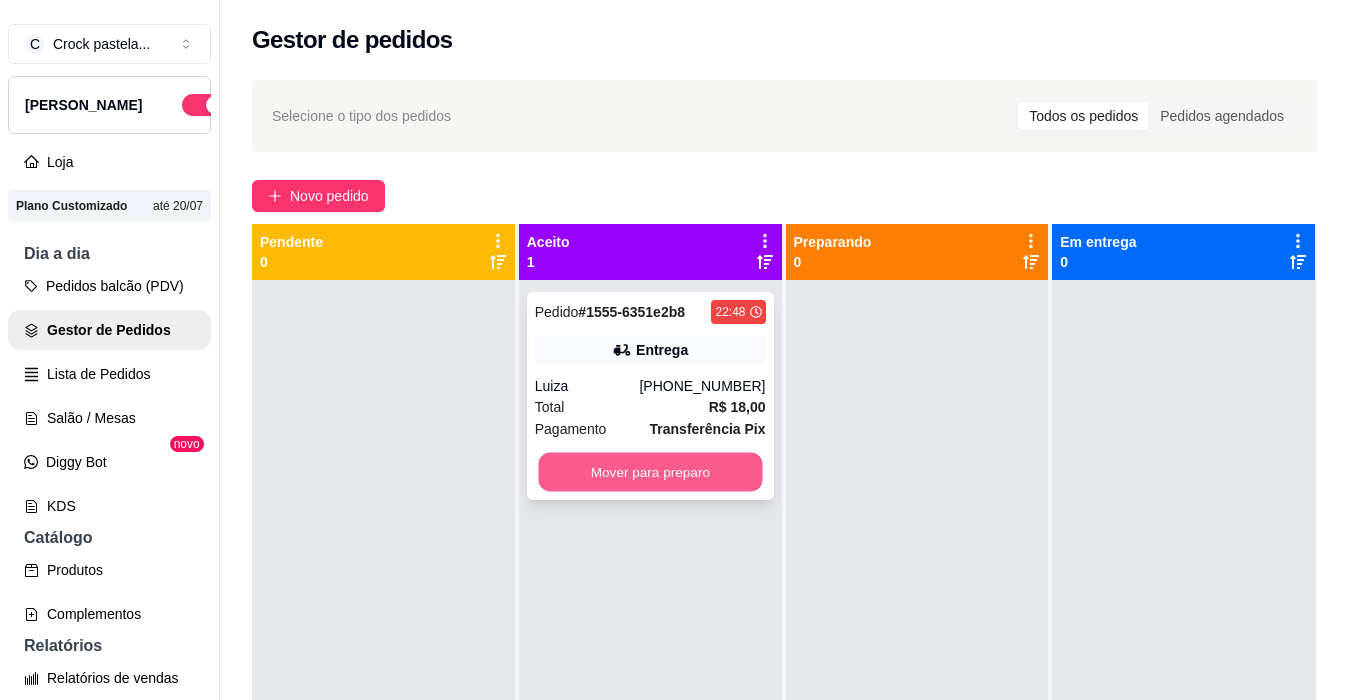click on "Mover para preparo" at bounding box center (650, 472) 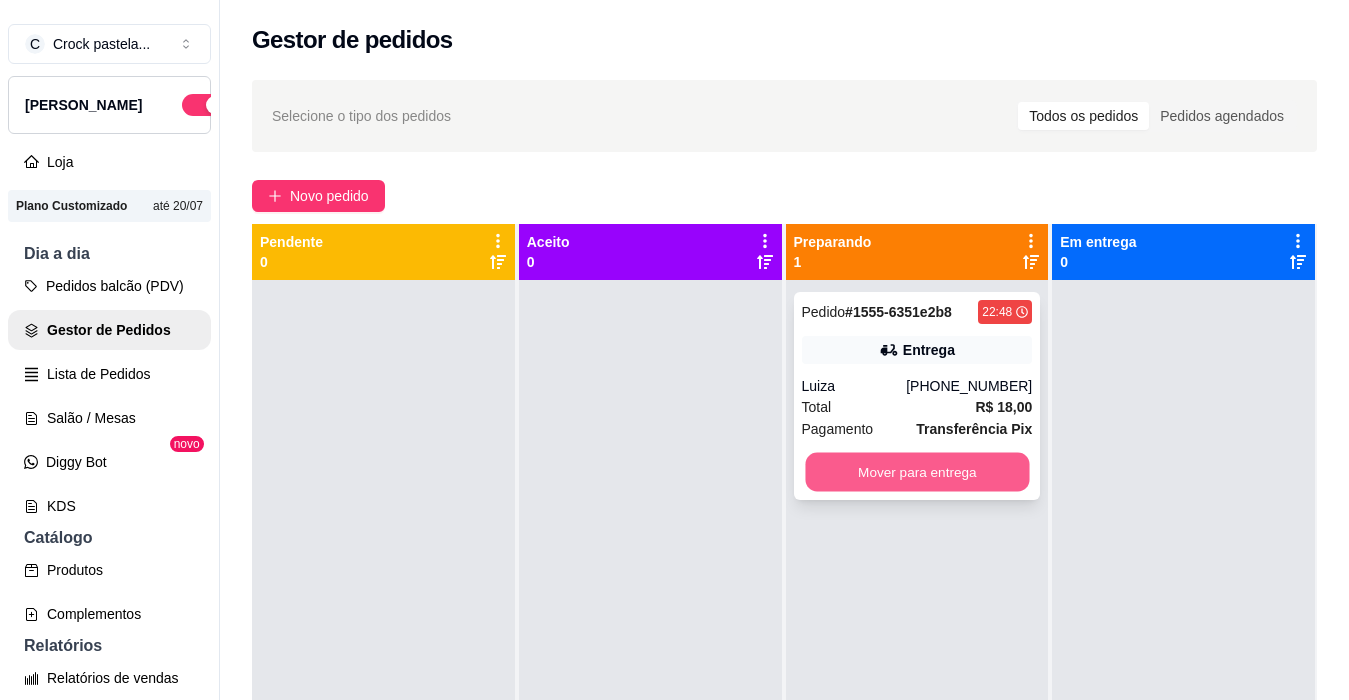 click on "Mover para entrega" at bounding box center [917, 472] 